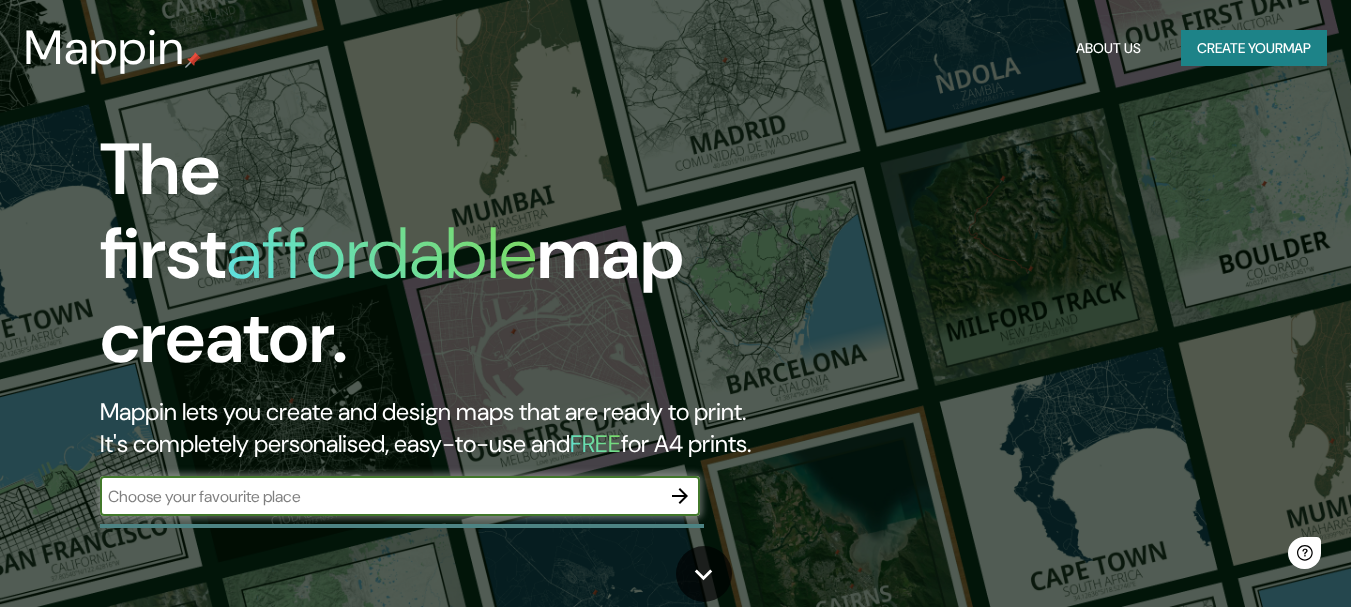 scroll, scrollTop: 0, scrollLeft: 0, axis: both 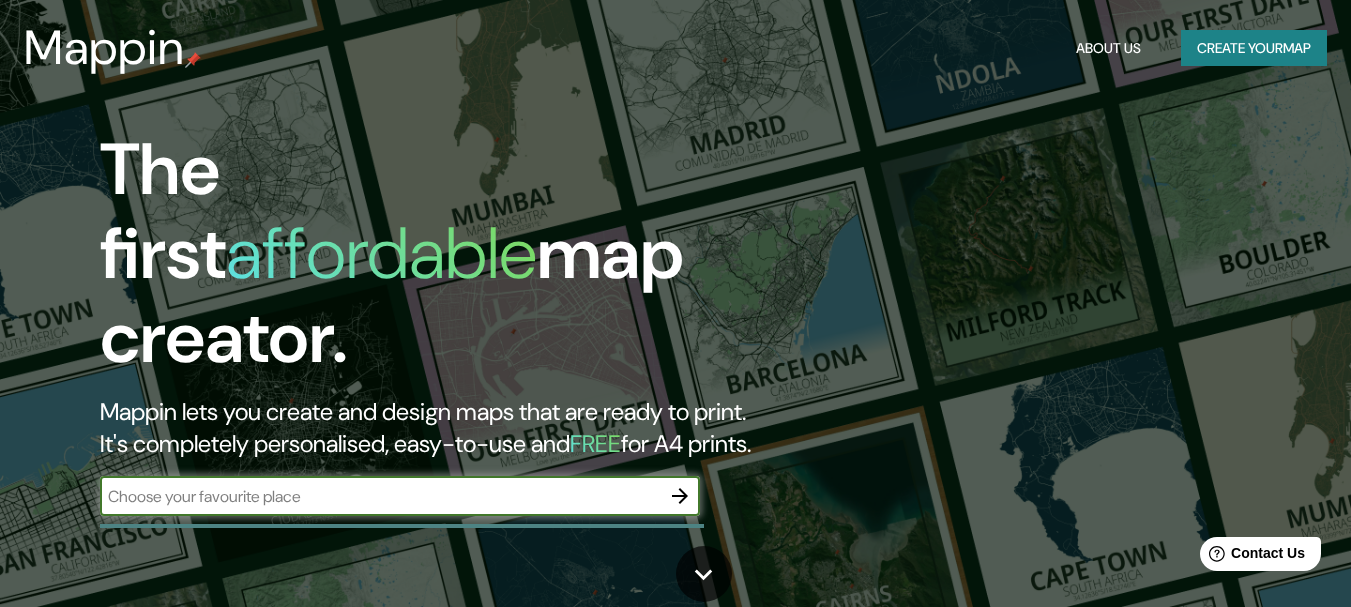 click on "Create your   map" at bounding box center (1254, 48) 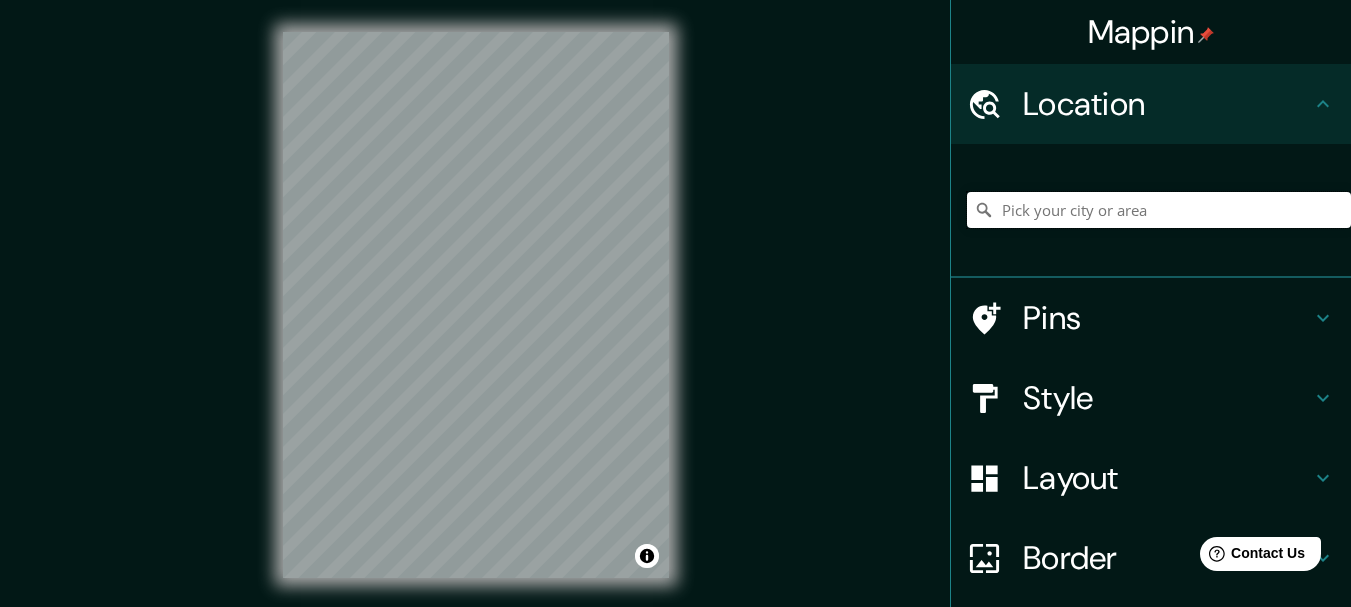 click at bounding box center (1159, 210) 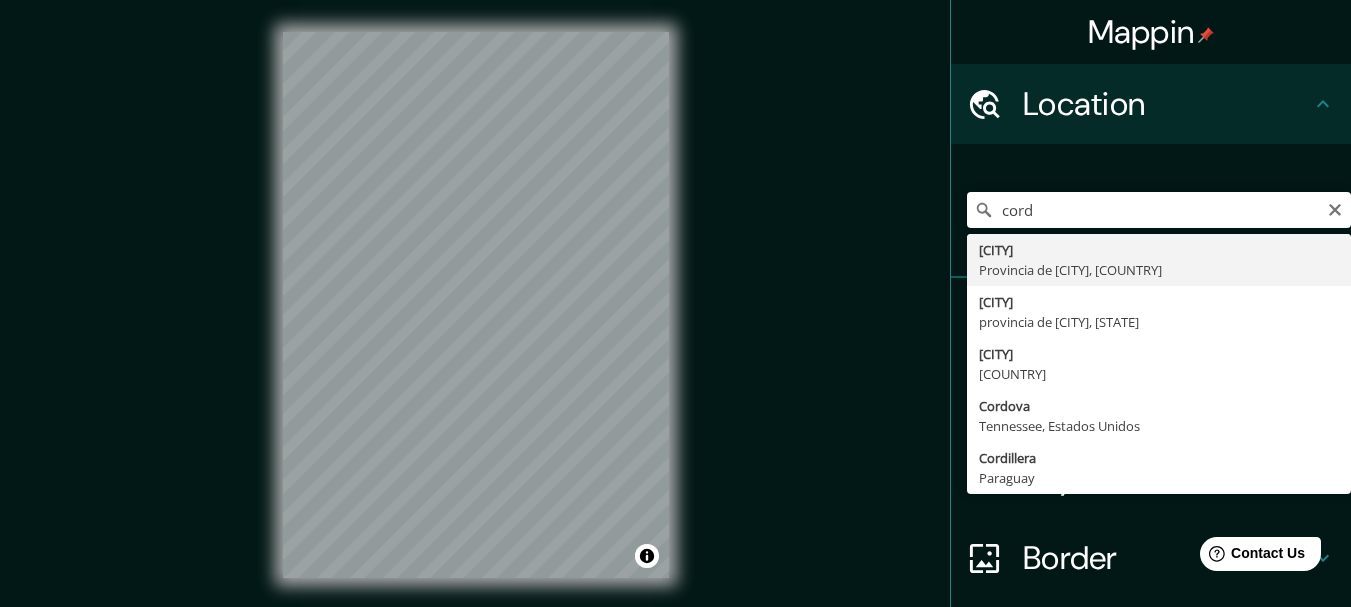 type on "[CITY], Provincia de [CITY], [COUNTRY]" 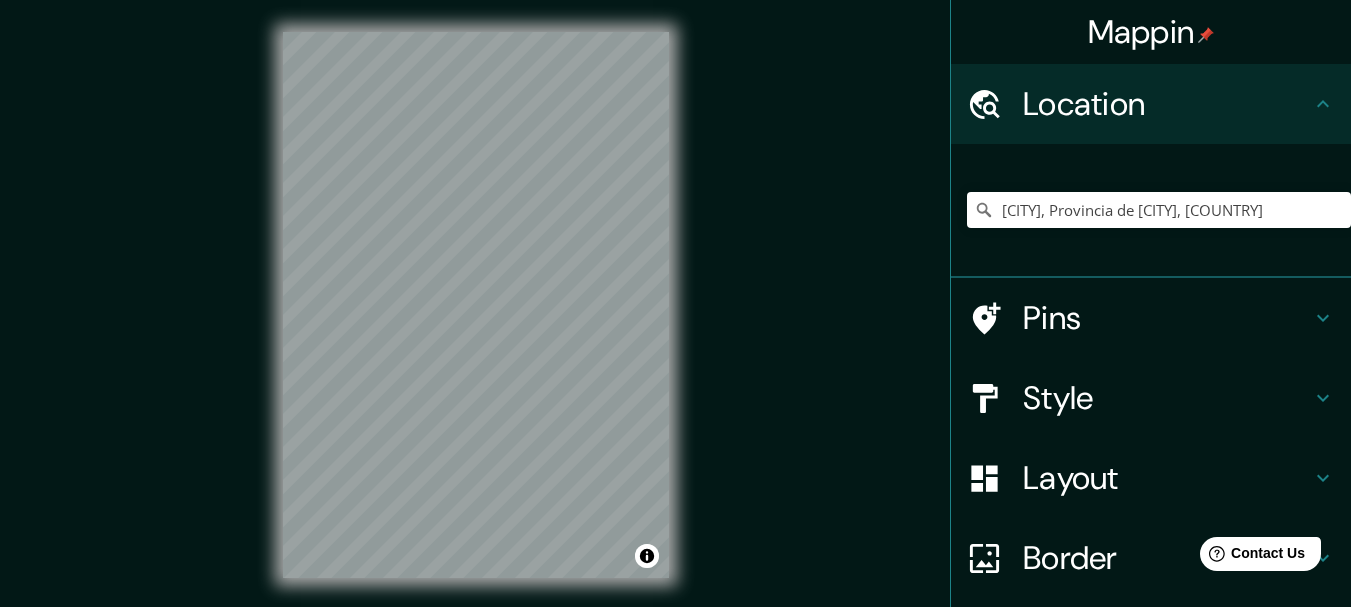 click 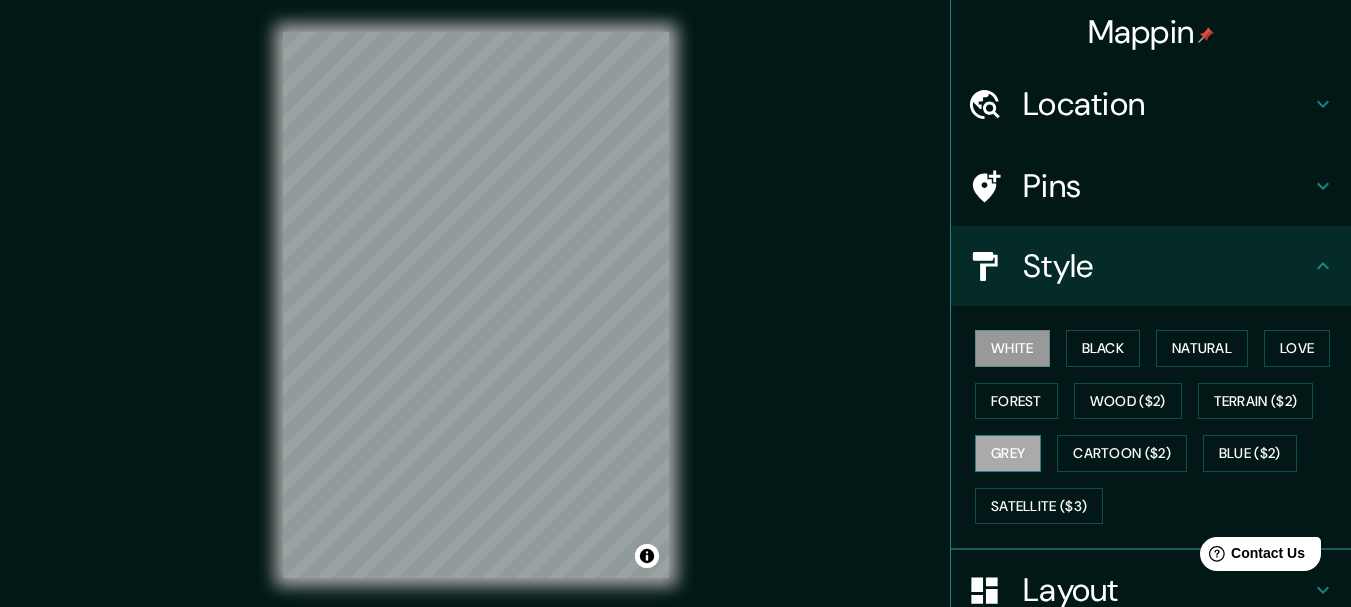 click on "Grey" at bounding box center (1008, 453) 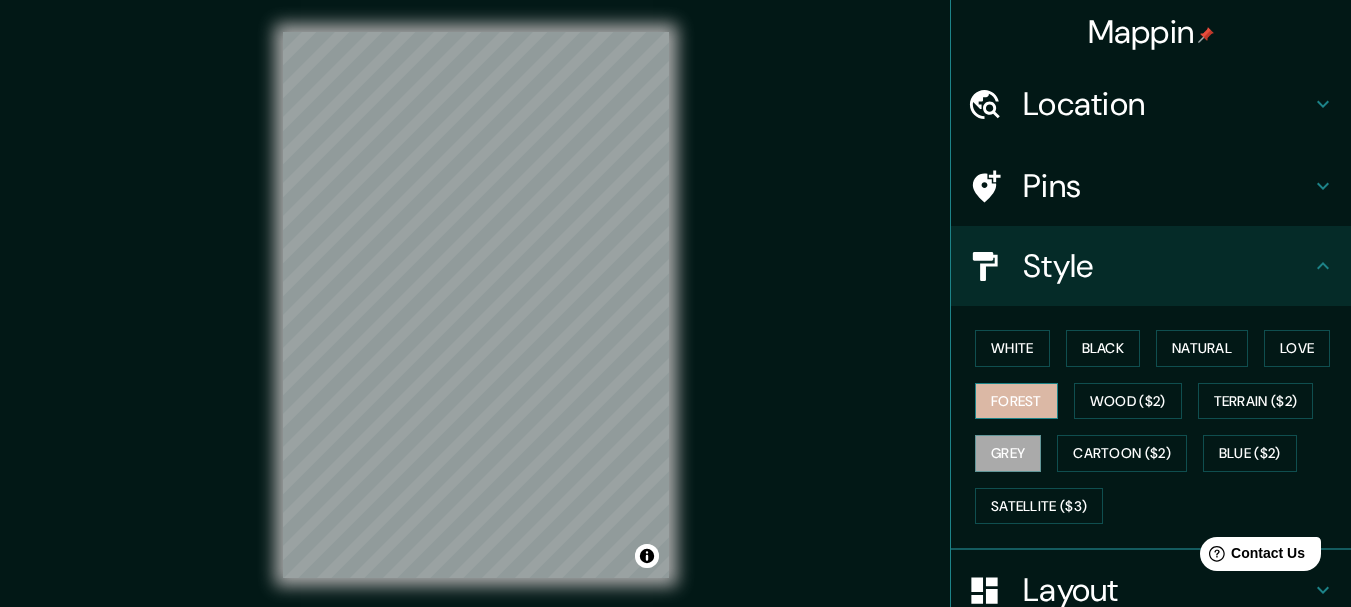click on "Forest" at bounding box center [1016, 401] 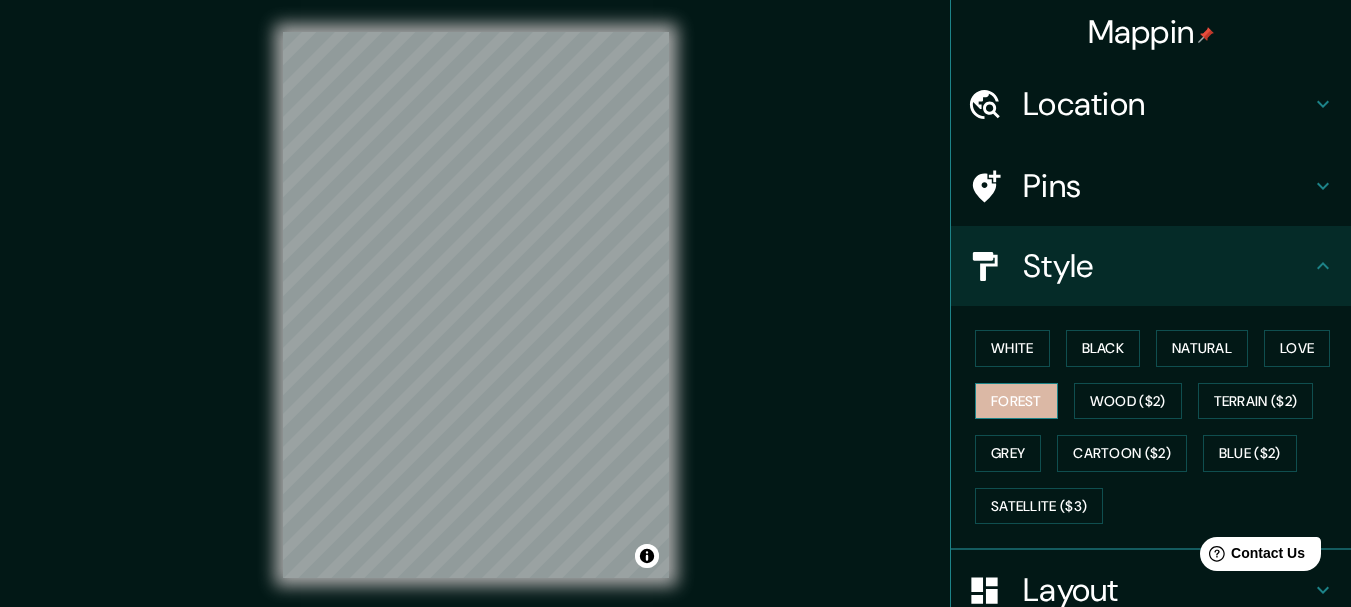 click on "Forest" at bounding box center (1016, 401) 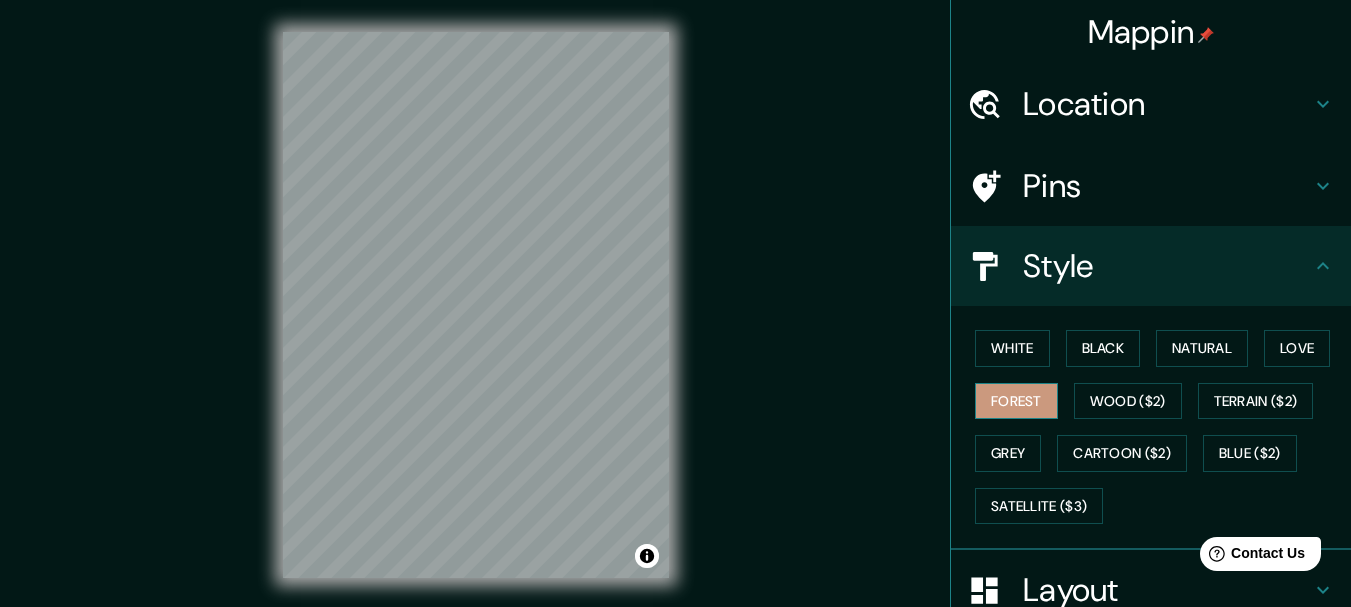 click on "Forest" at bounding box center (1016, 401) 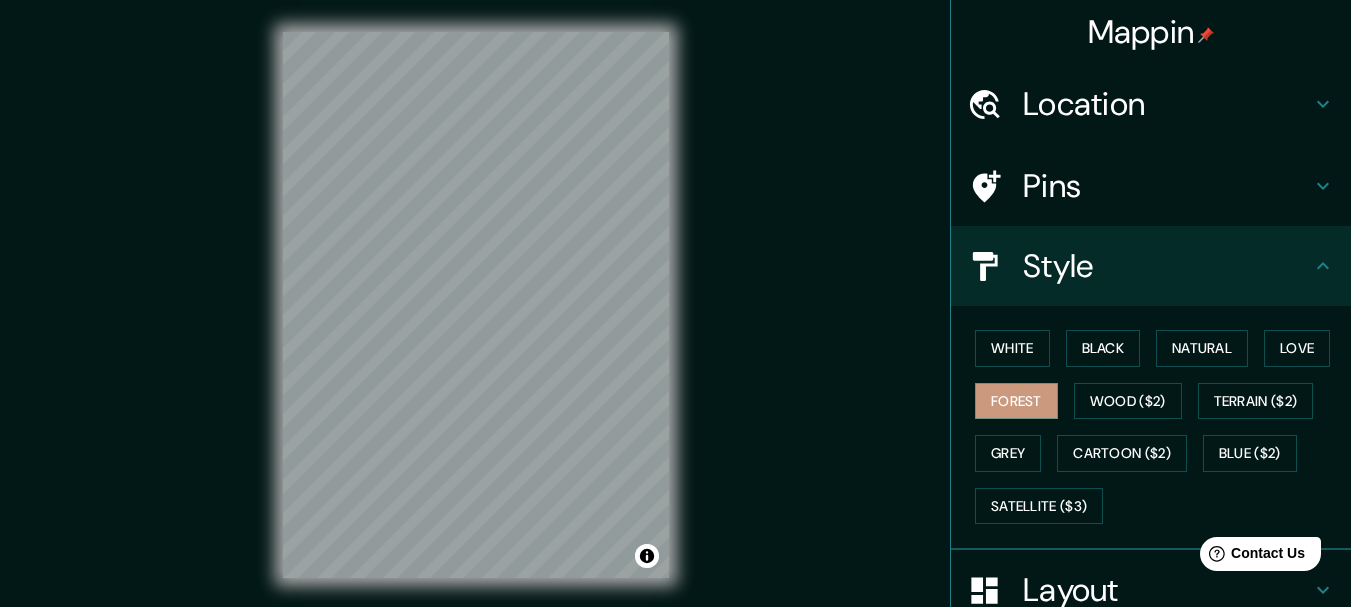 click on "White Black Natural Love Forest Wood ($2) Terrain ($2) Grey Cartoon ($2) Blue ($2) Satellite ($3)" at bounding box center (1159, 427) 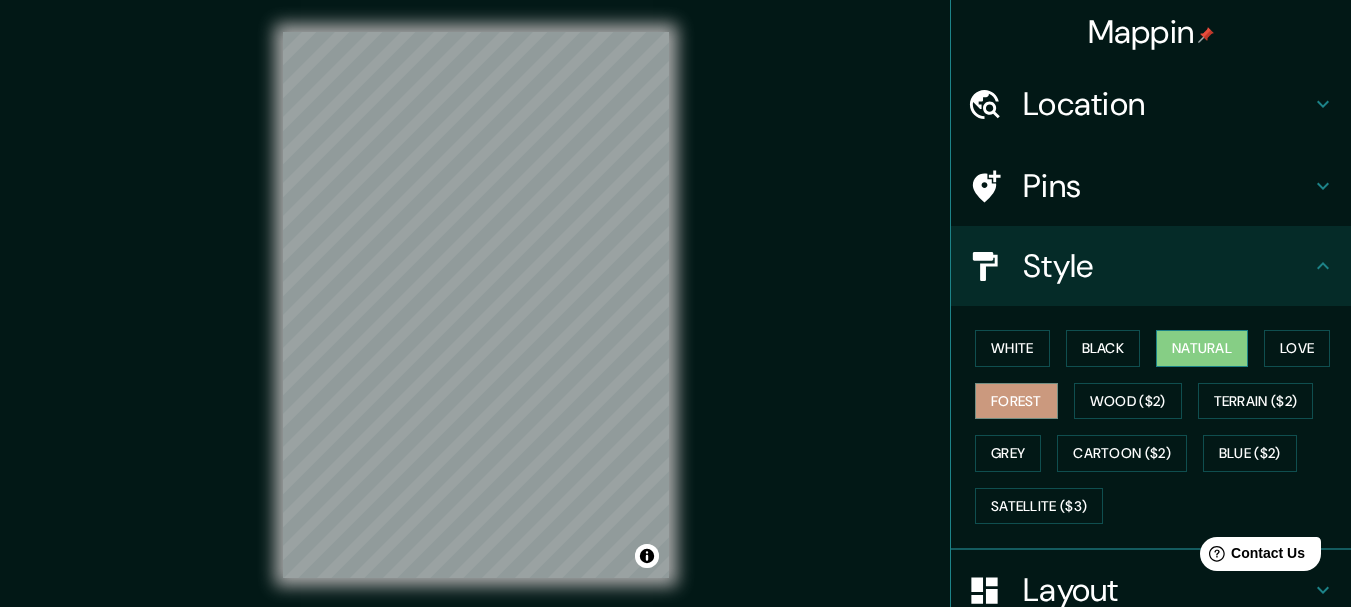 click on "Natural" at bounding box center (1202, 348) 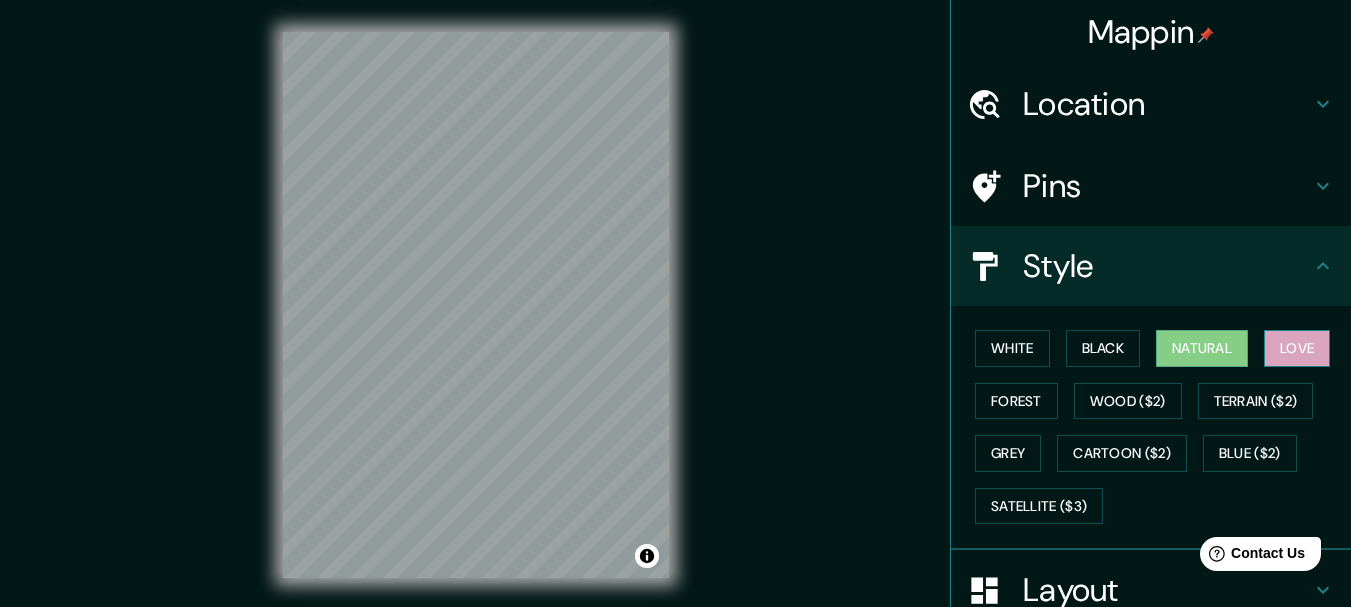 click on "Love" at bounding box center [1297, 348] 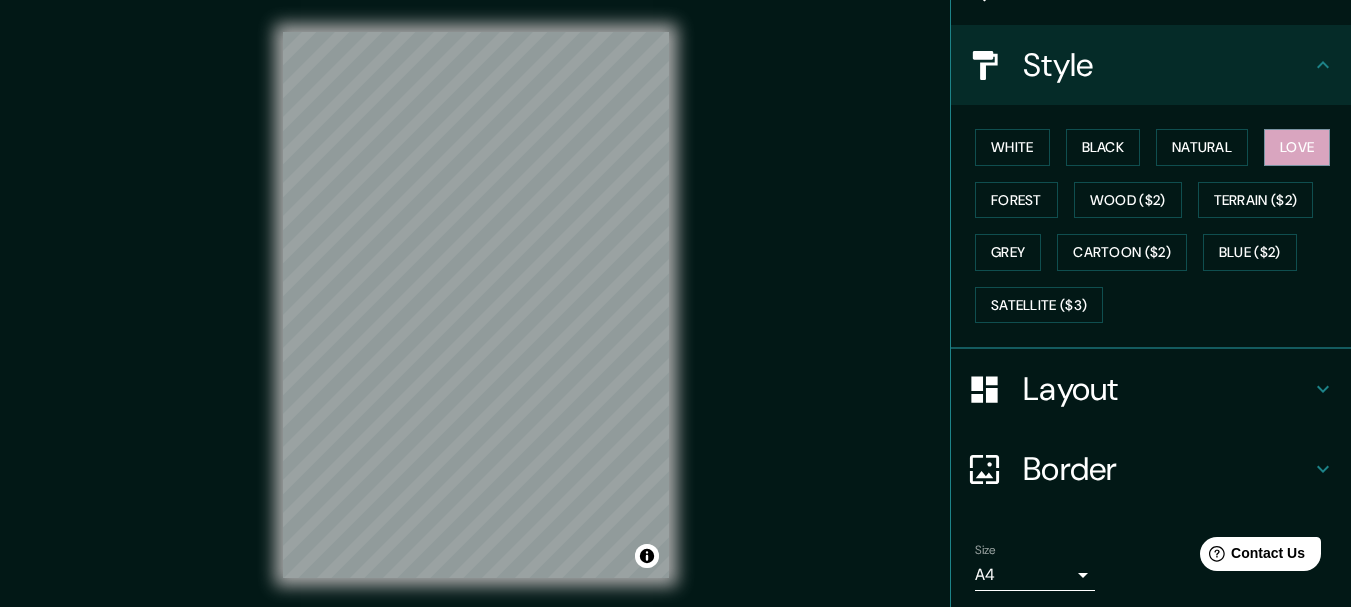 click on "Layout" at bounding box center [1167, 389] 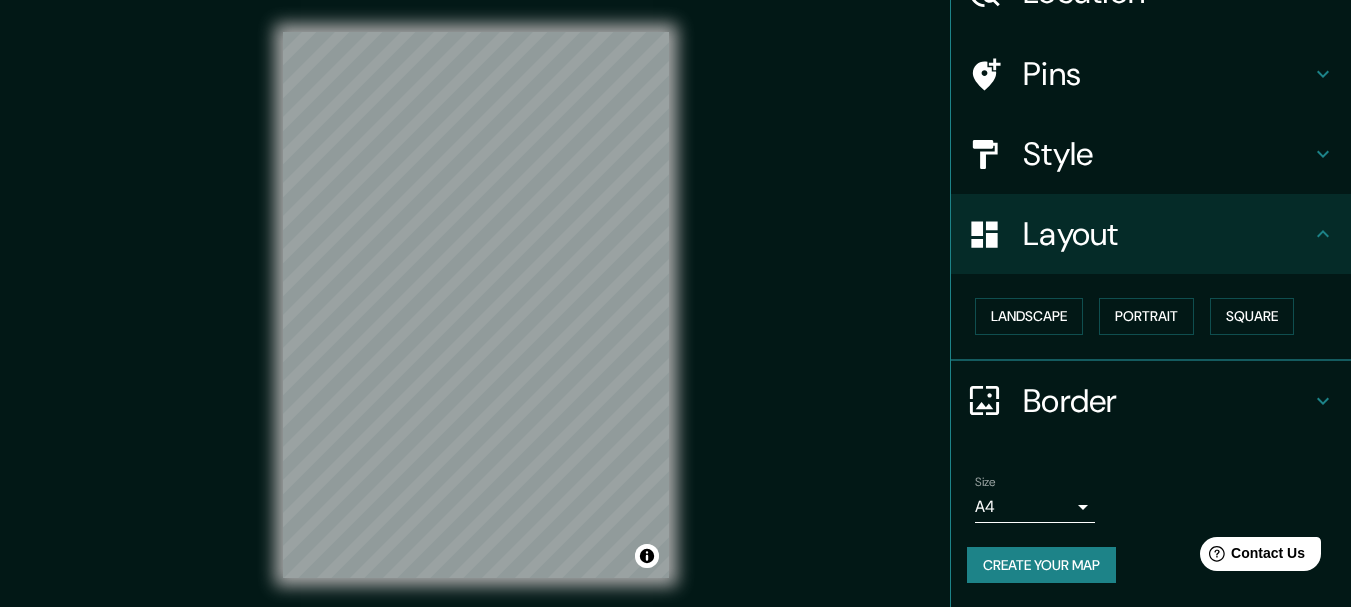 scroll, scrollTop: 112, scrollLeft: 0, axis: vertical 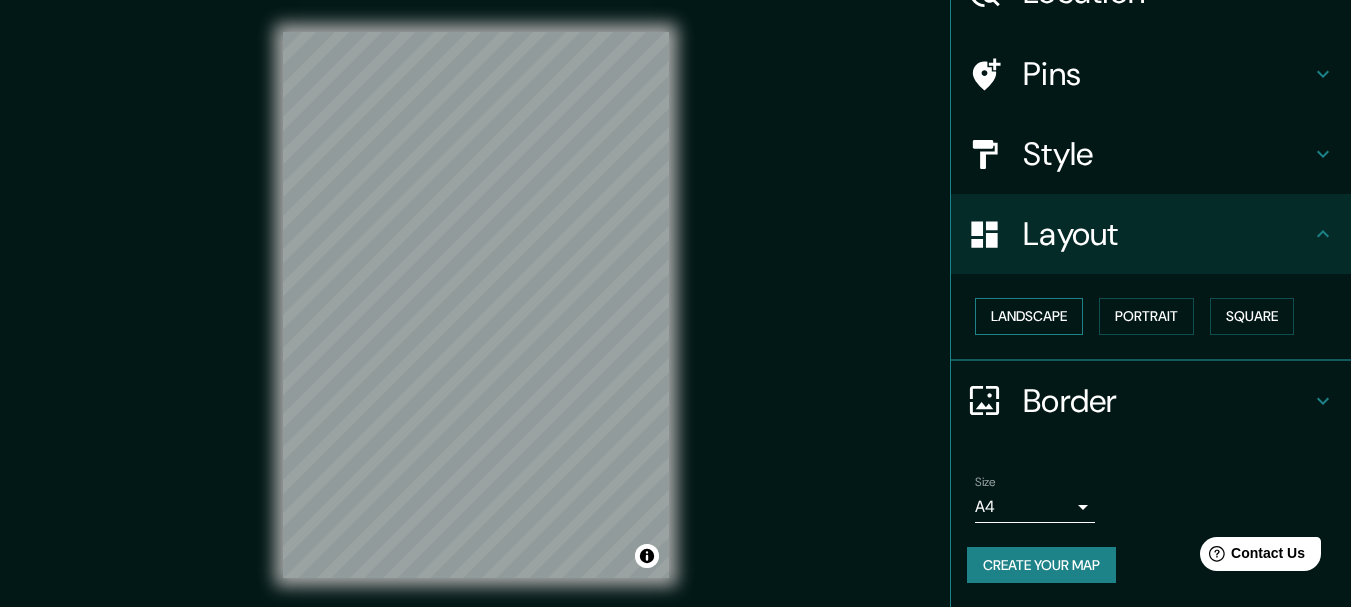 click on "Landscape" at bounding box center [1029, 316] 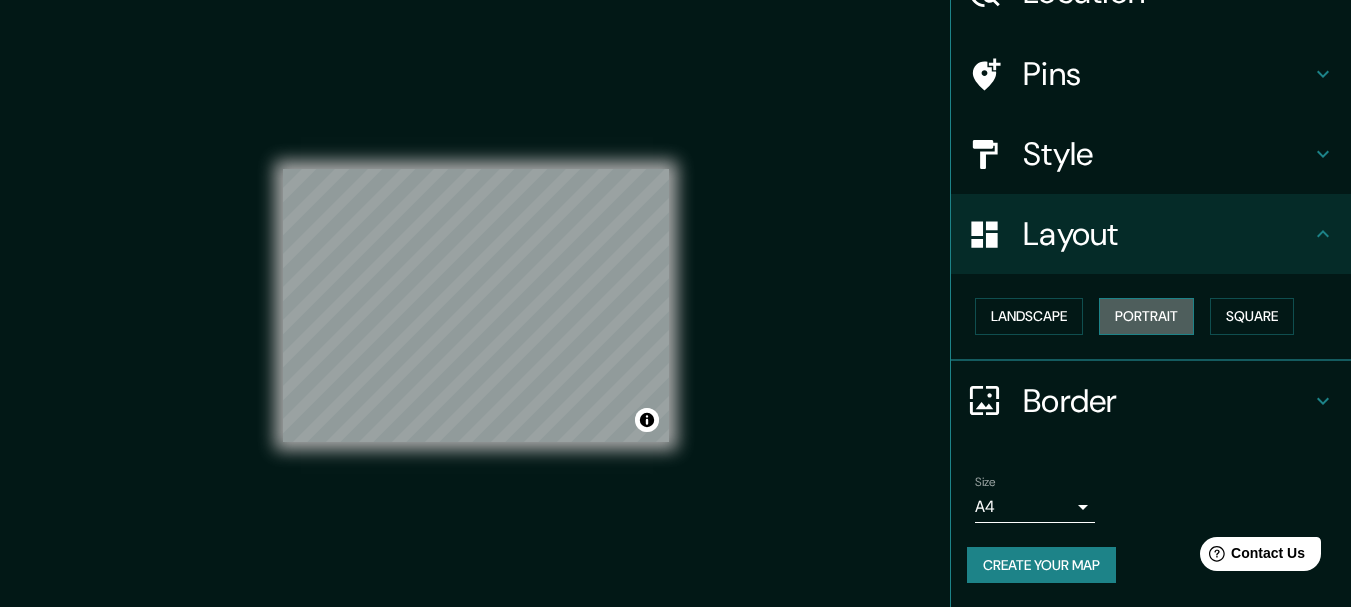 click on "Portrait" at bounding box center (1146, 316) 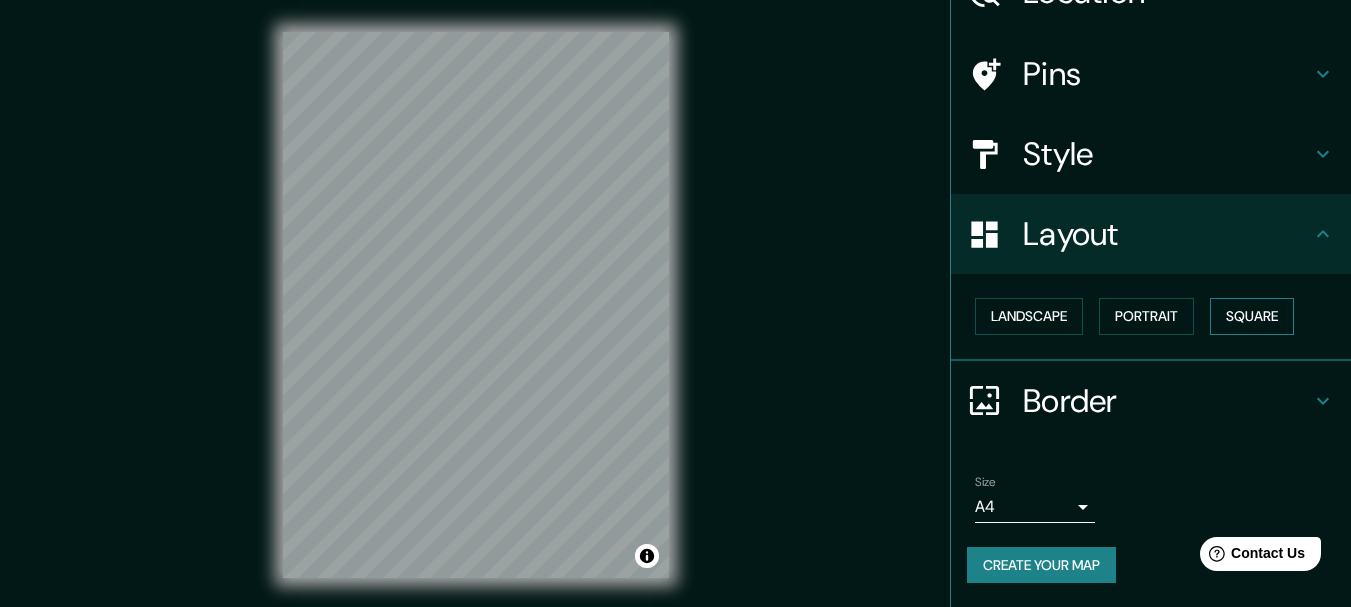 click on "Square" at bounding box center [1252, 316] 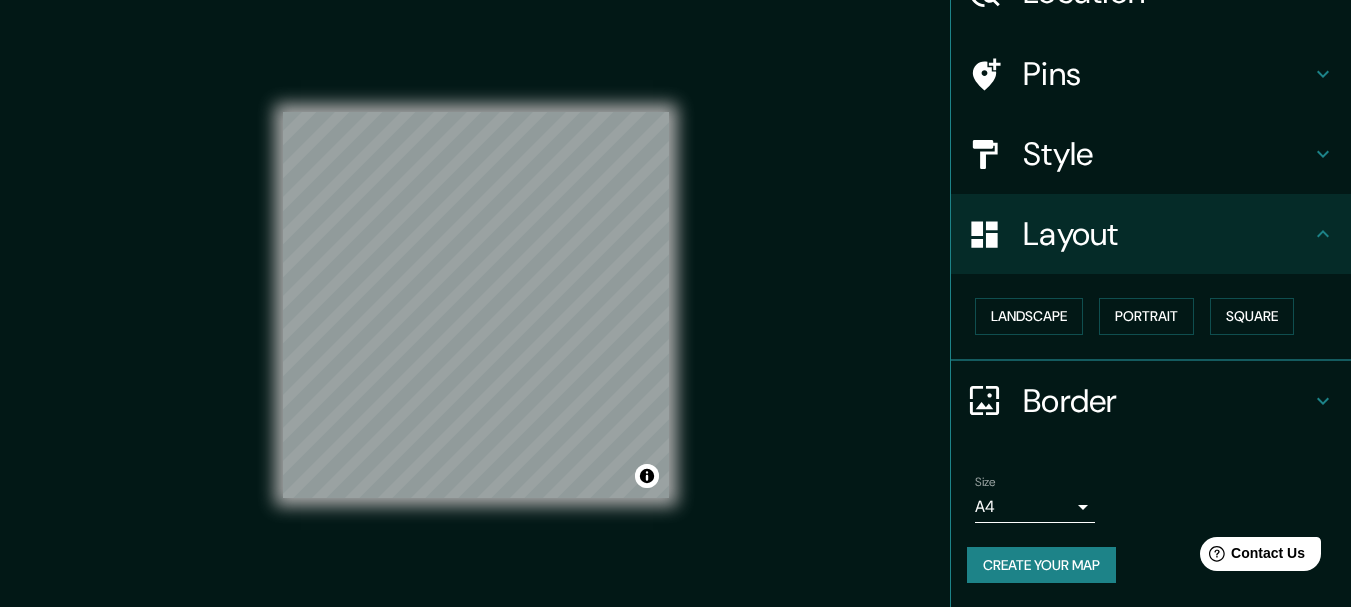 click on "Border" at bounding box center (1167, 401) 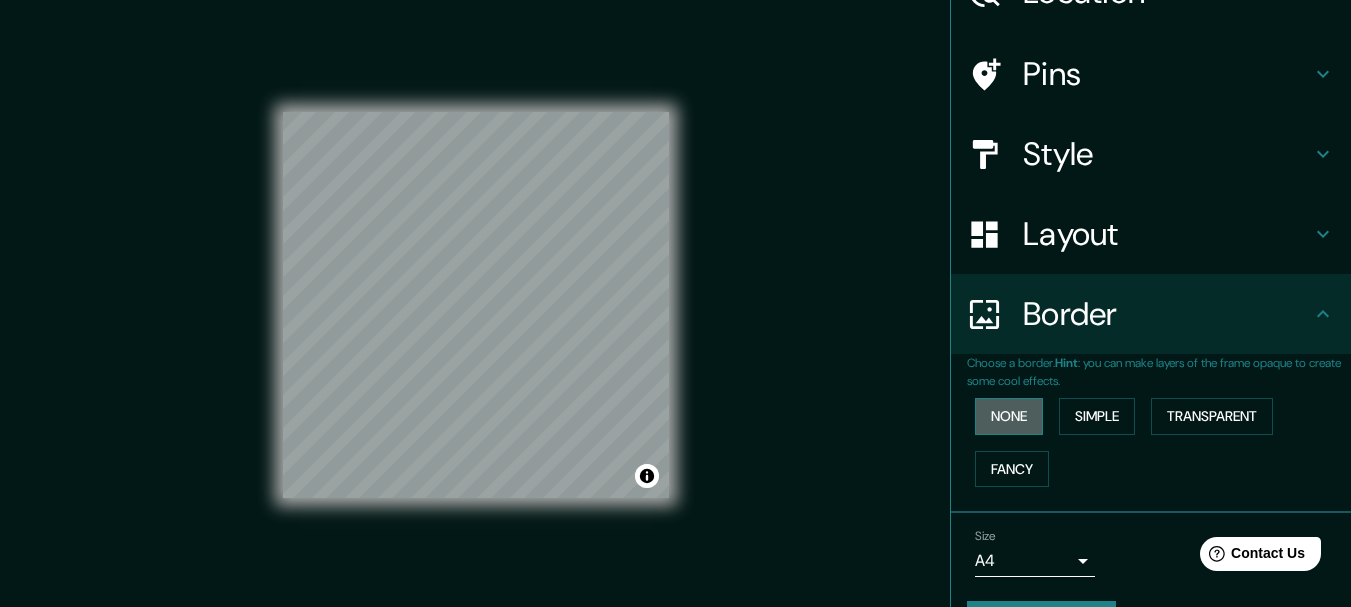 click on "None" at bounding box center (1009, 416) 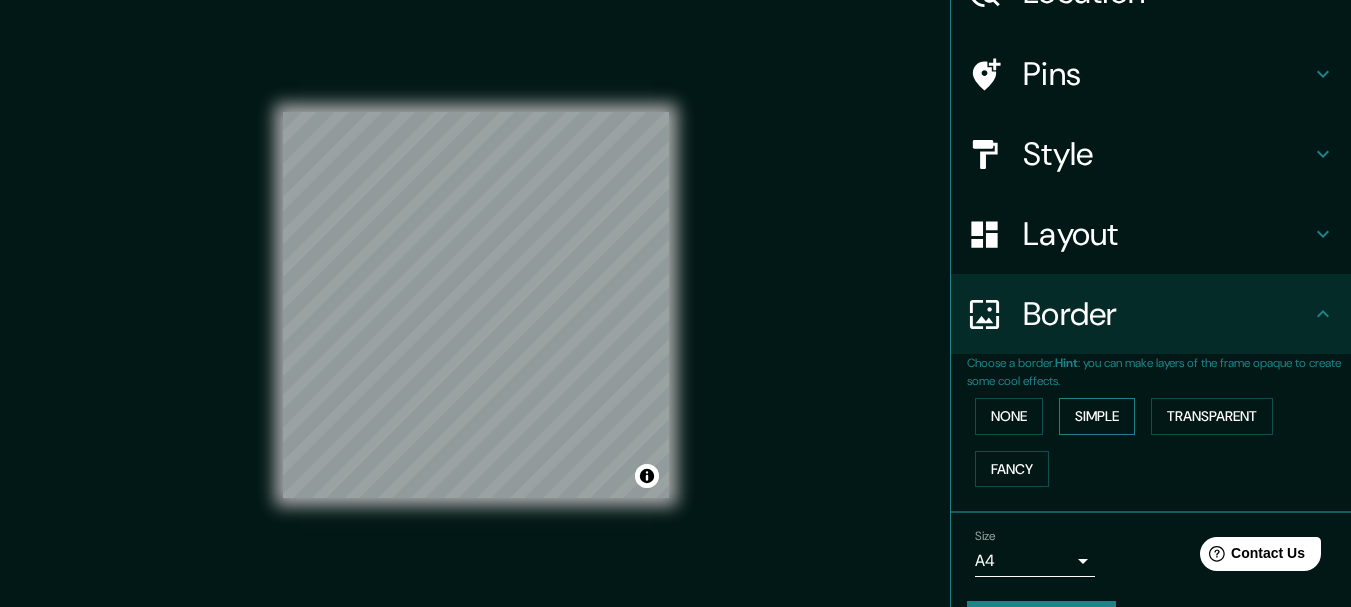 click on "Simple" at bounding box center (1097, 416) 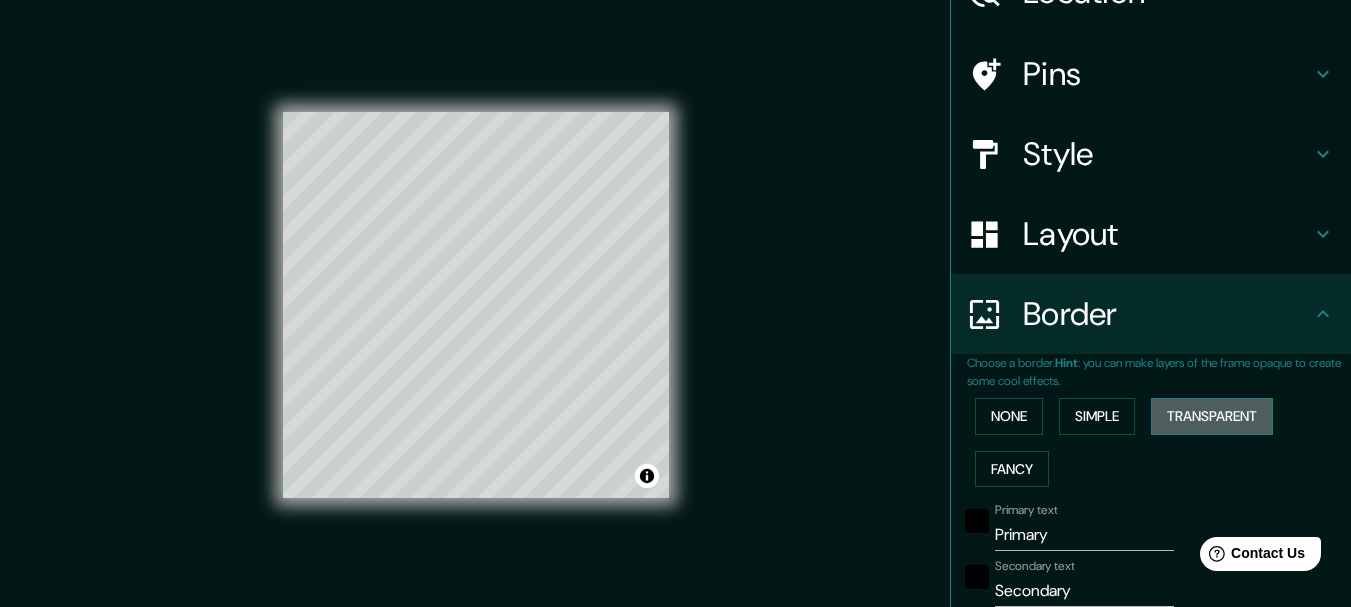 click on "Transparent" at bounding box center (1212, 416) 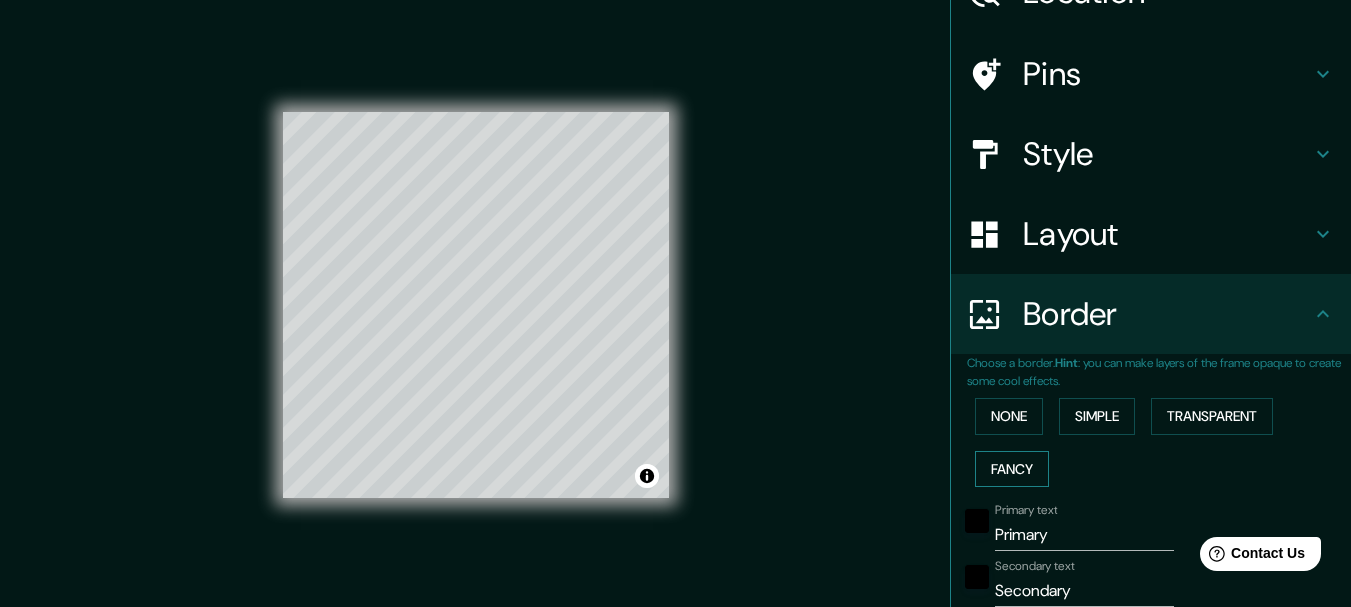 click on "Fancy" at bounding box center (1012, 469) 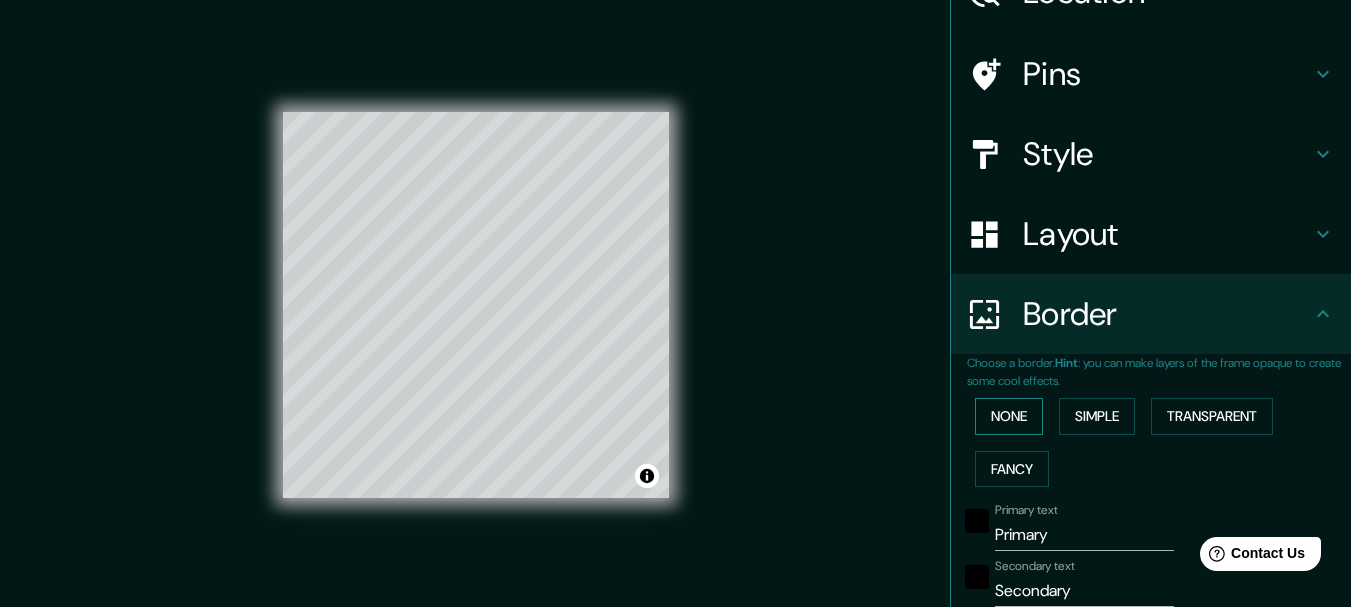 click on "None" at bounding box center [1009, 416] 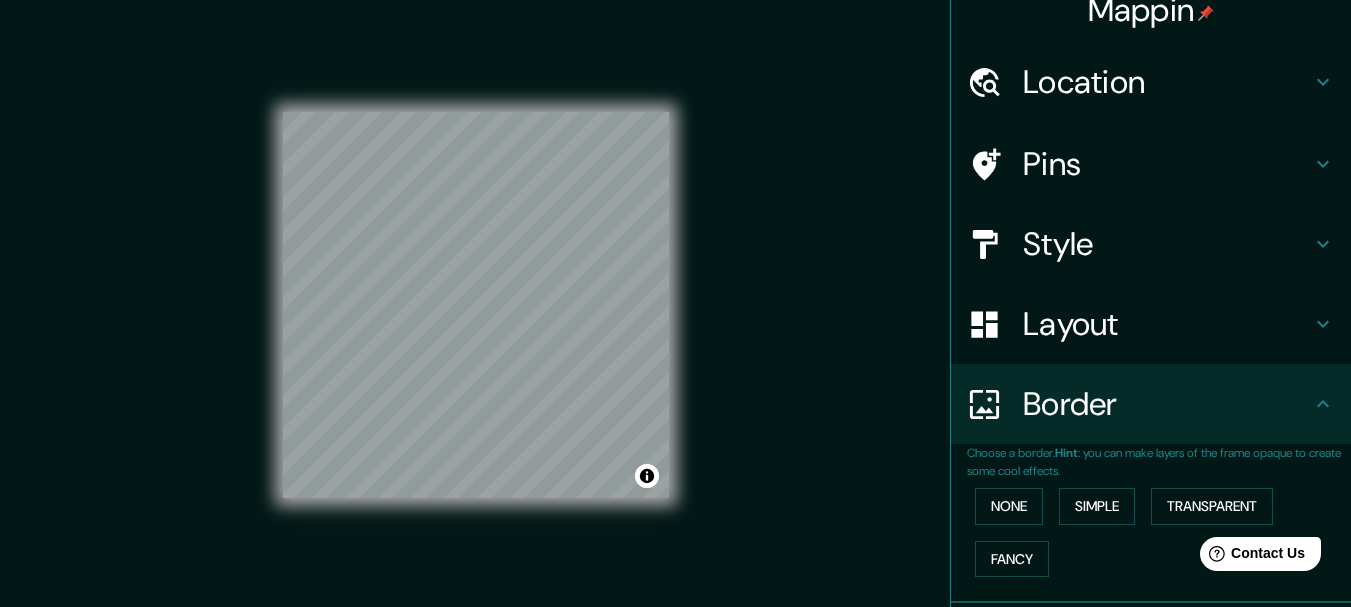scroll, scrollTop: 0, scrollLeft: 0, axis: both 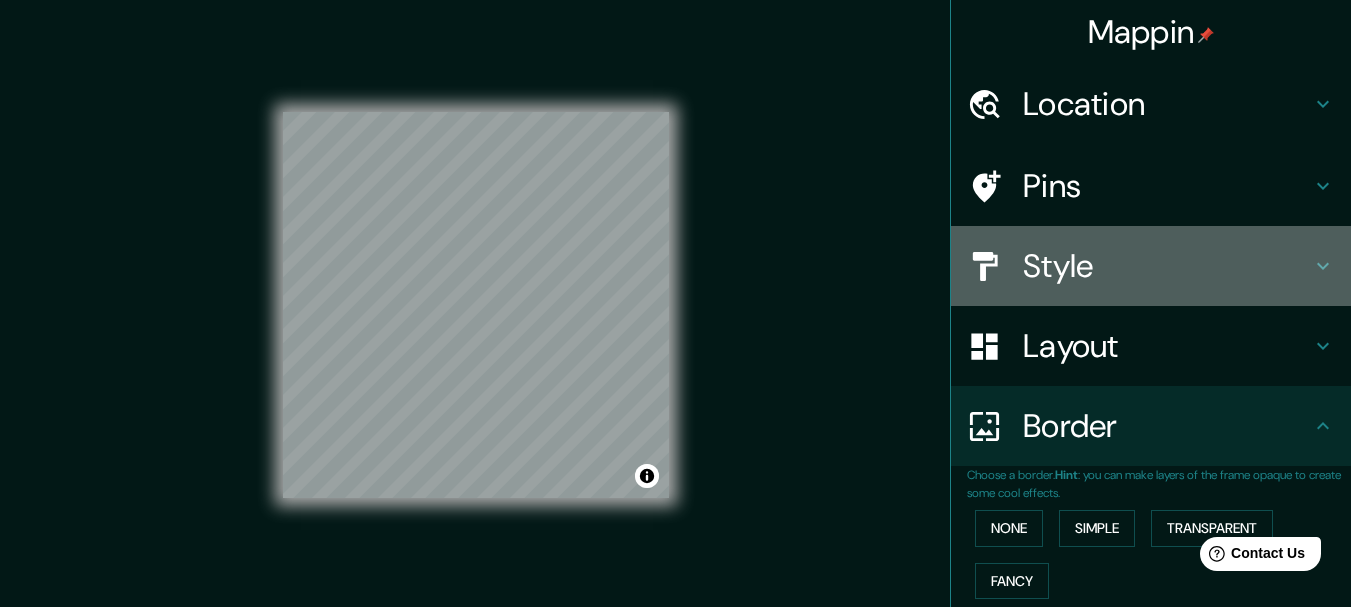 click on "Style" at bounding box center [1167, 266] 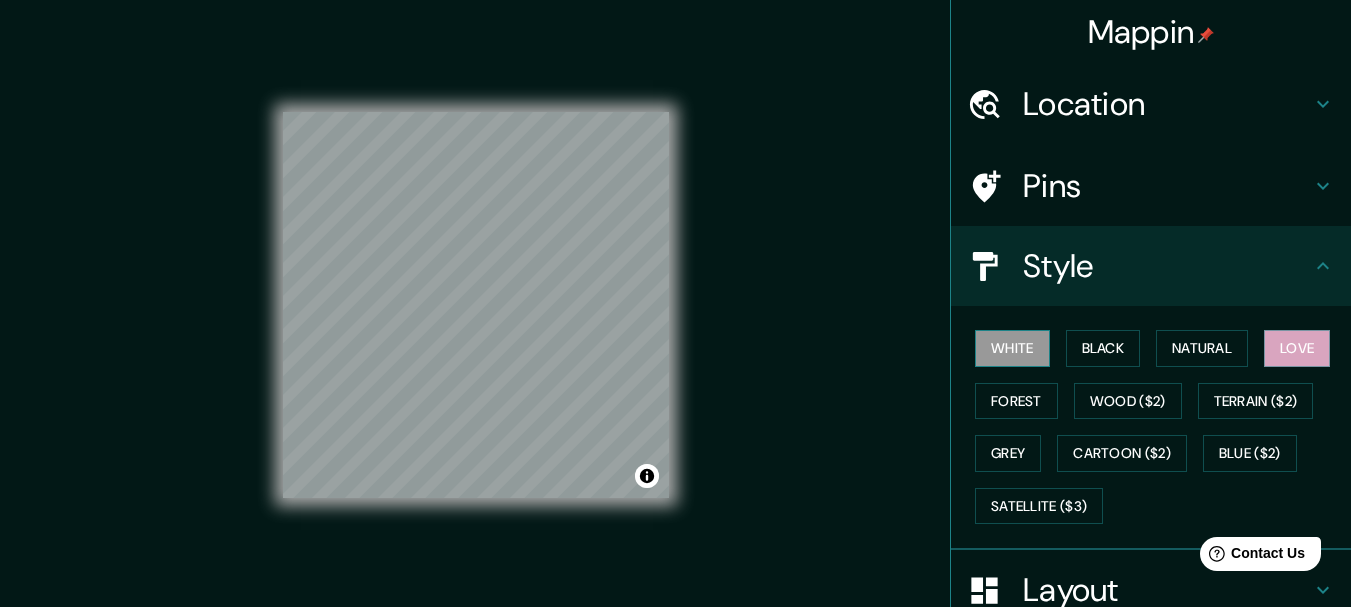 click on "White" at bounding box center [1012, 348] 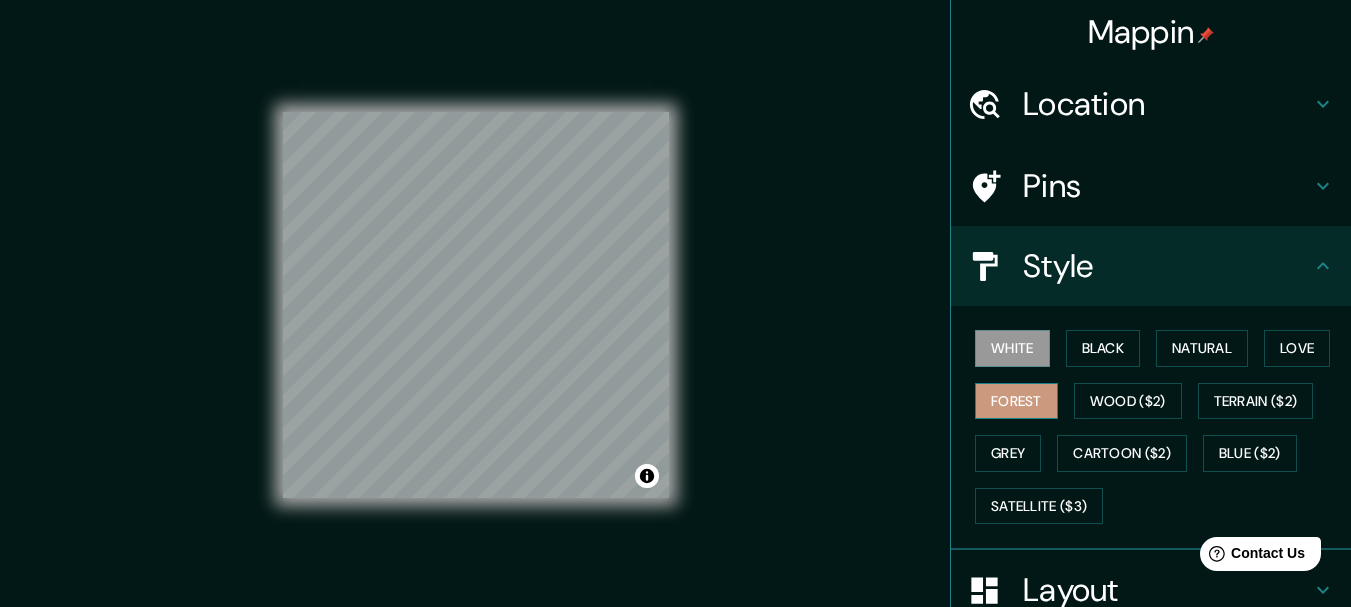 click on "Forest" at bounding box center [1016, 401] 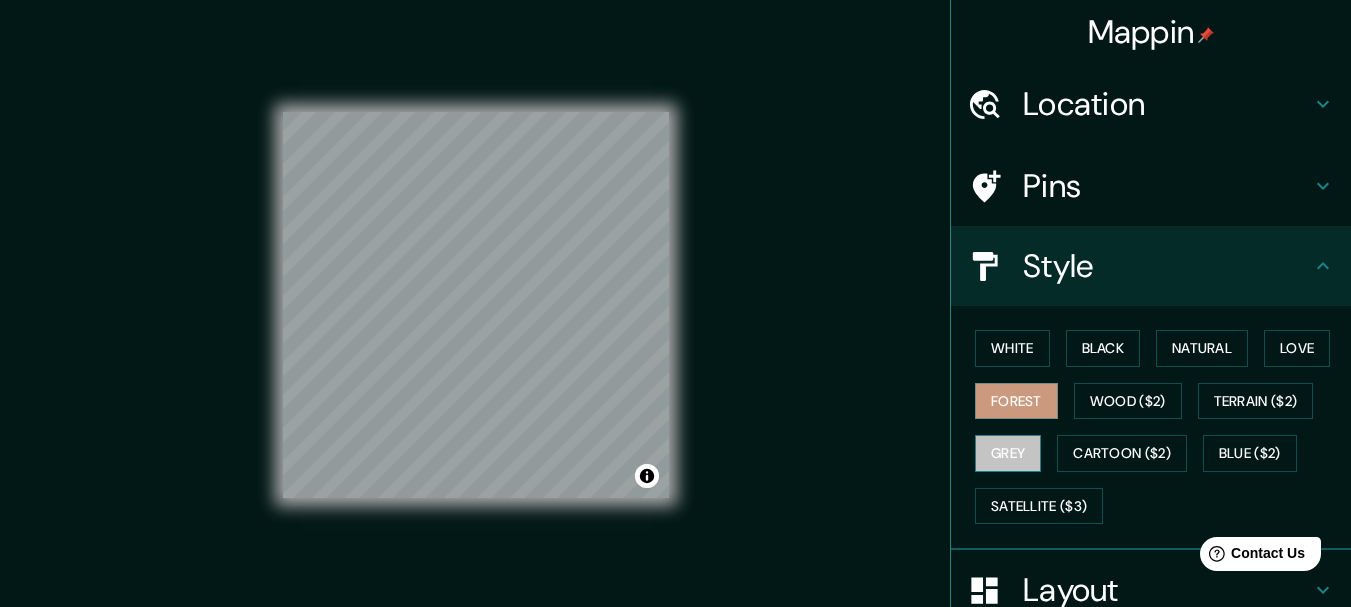 click on "Grey" at bounding box center [1008, 453] 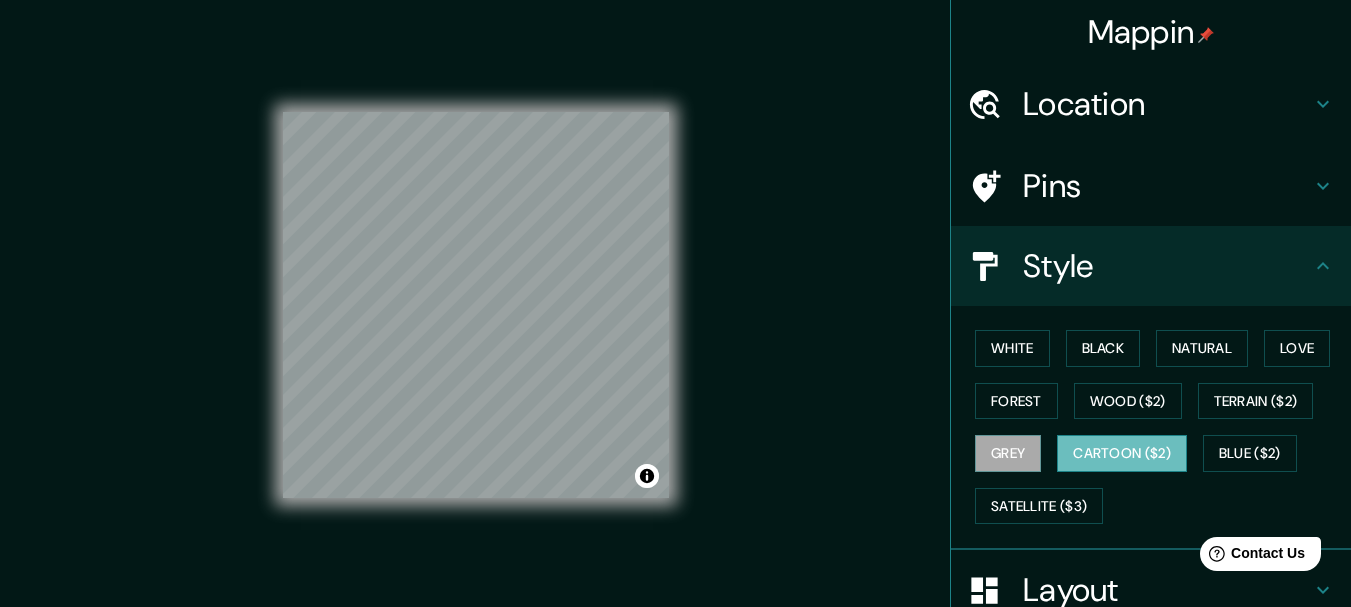 click on "Cartoon ($2)" at bounding box center (1122, 453) 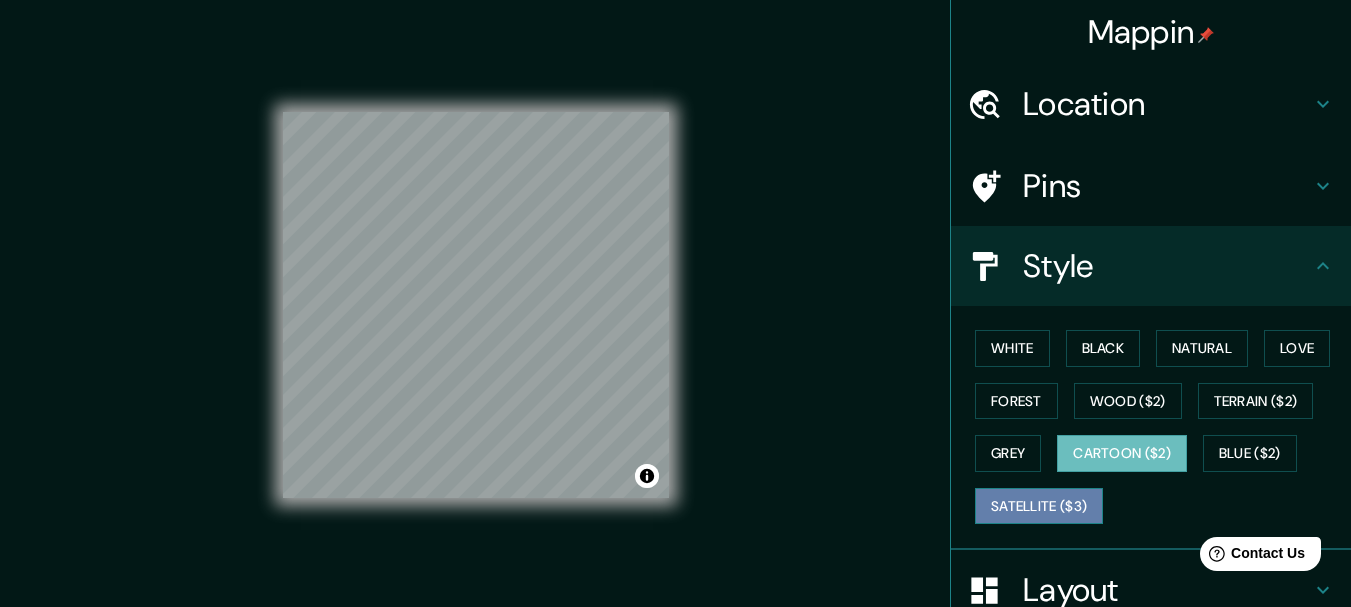 click on "Satellite ($3)" at bounding box center (1039, 506) 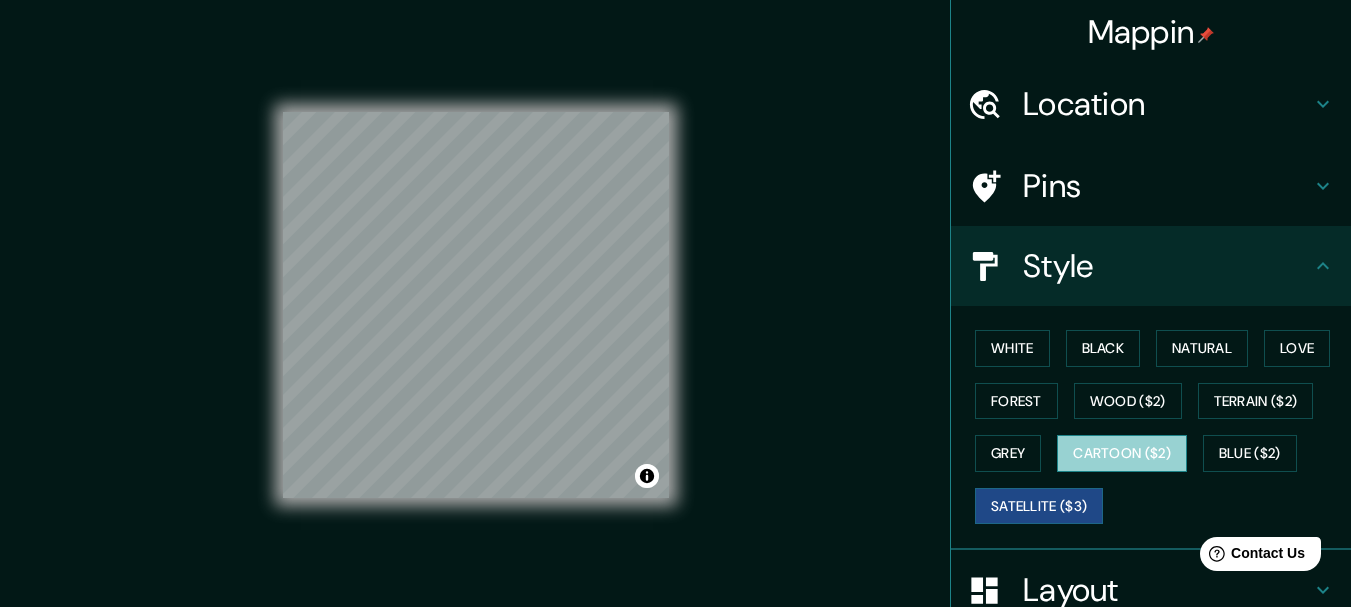 click on "Cartoon ($2)" at bounding box center [1122, 453] 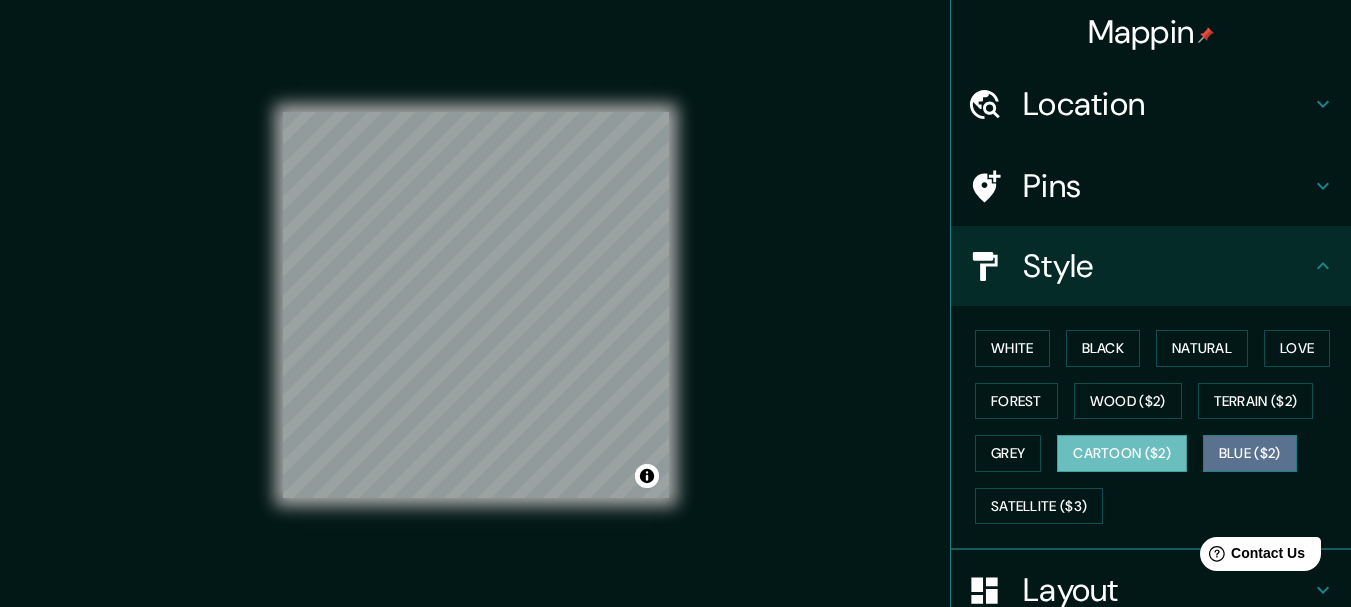 click on "Blue ($2)" at bounding box center [1250, 453] 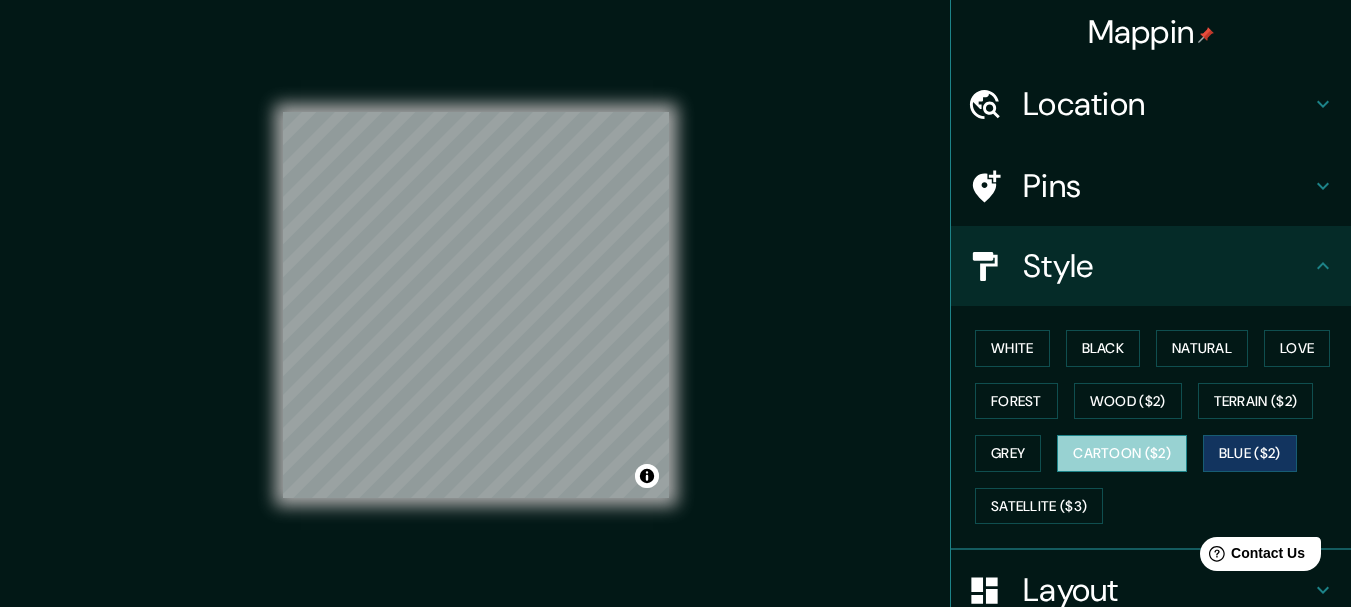 click on "Cartoon ($2)" at bounding box center (1122, 453) 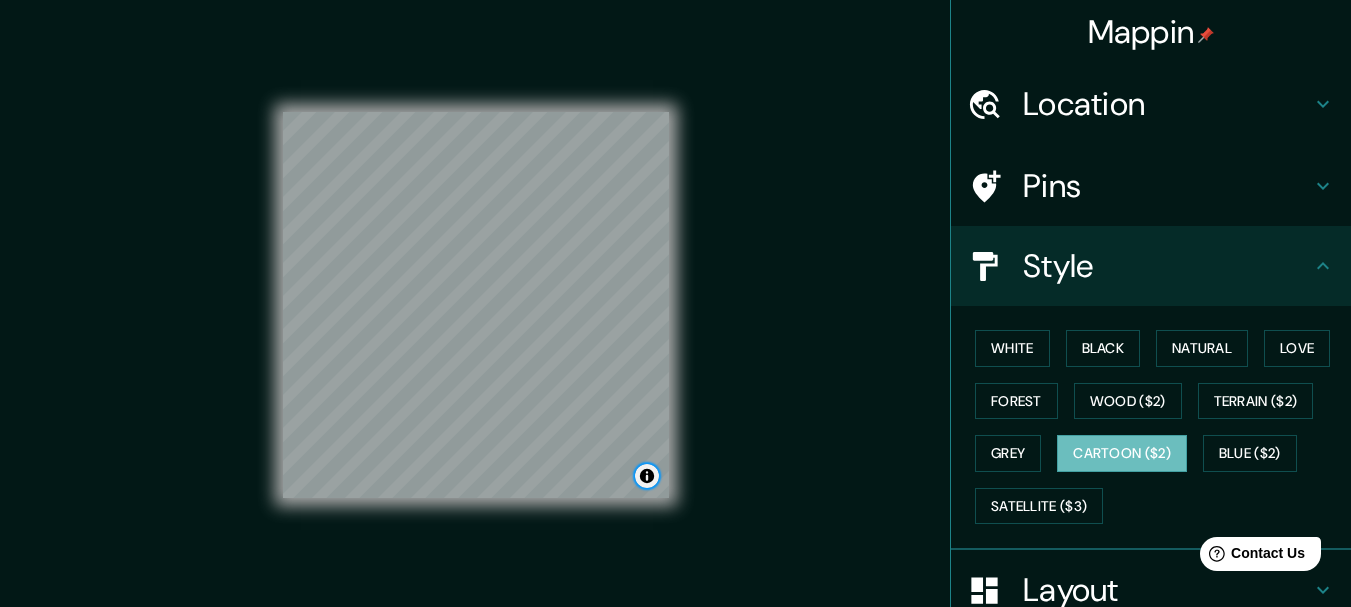 click at bounding box center (647, 476) 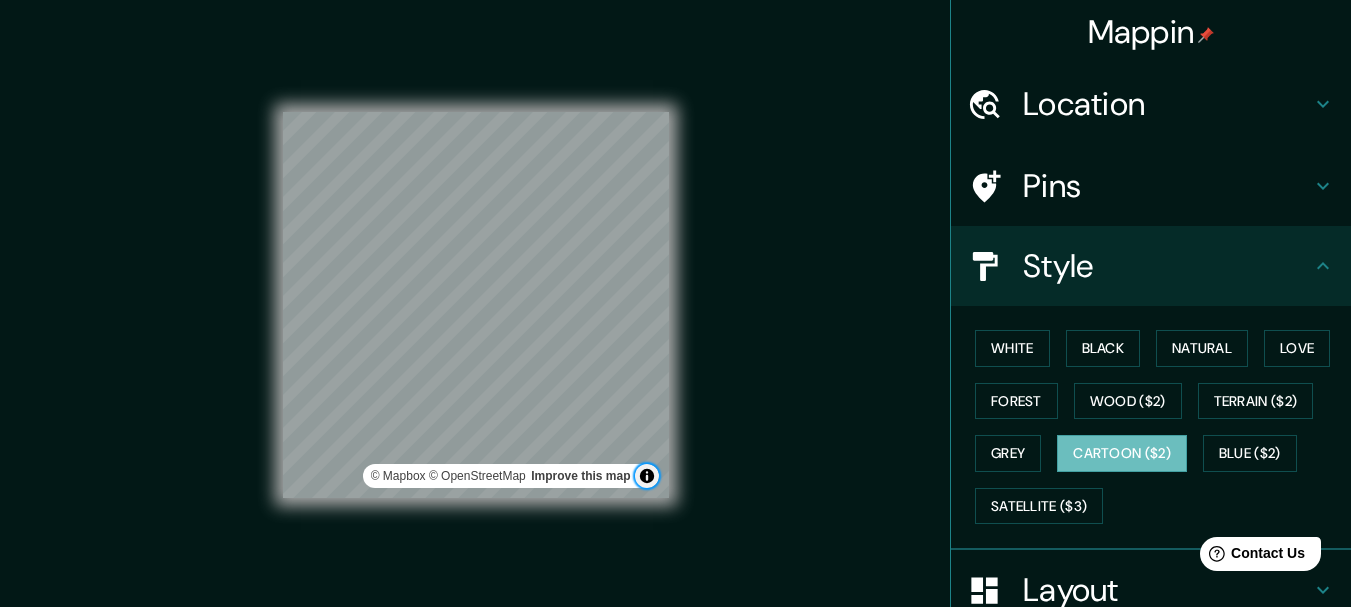 click at bounding box center (647, 476) 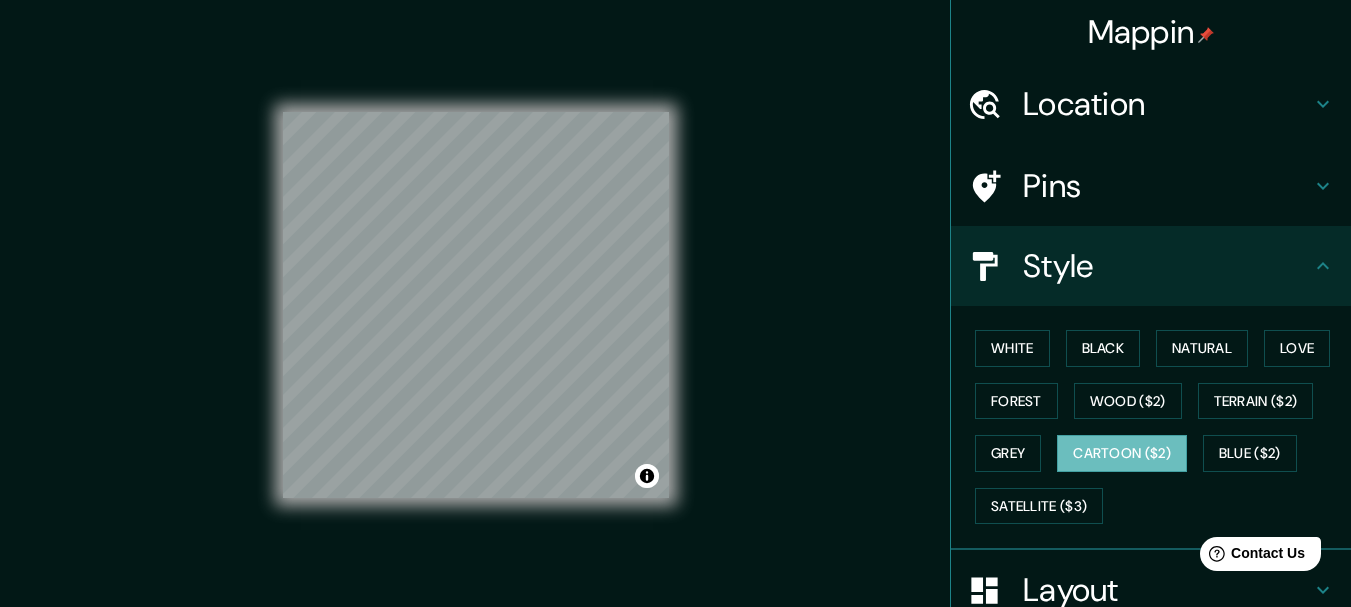click on "White Black Natural Love Forest Wood ($2) Terrain ($2) Grey Cartoon ($2) Blue ($2) Satellite ($3)" at bounding box center (1159, 427) 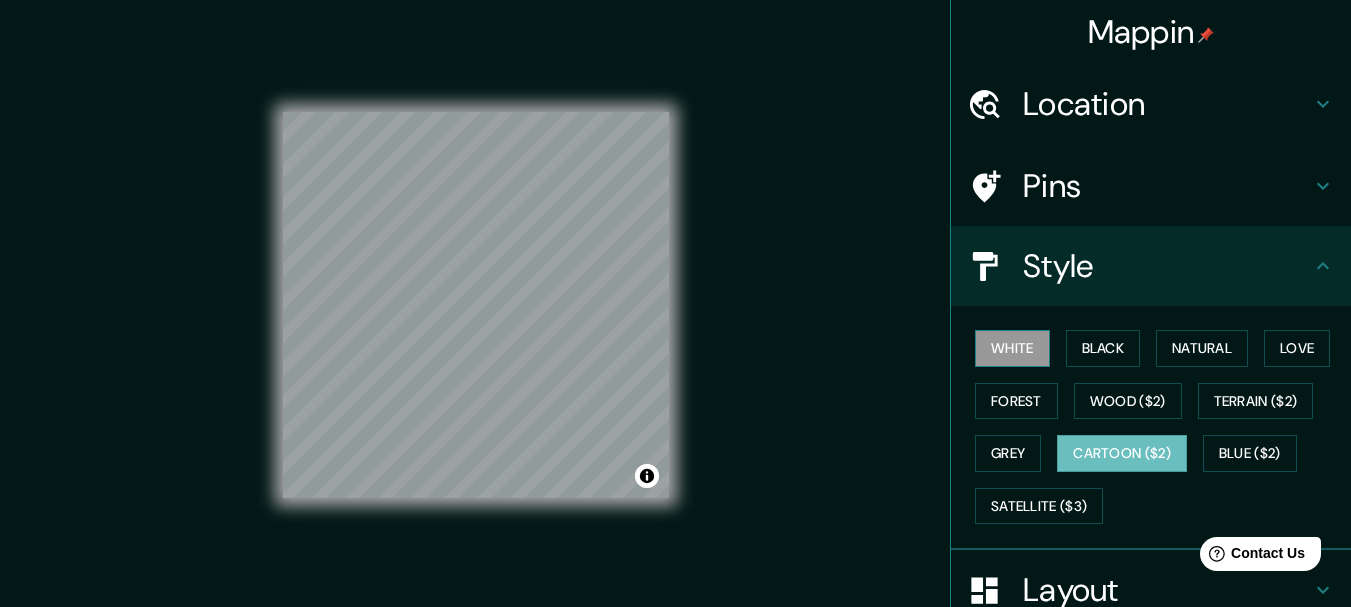 click on "White" at bounding box center (1012, 348) 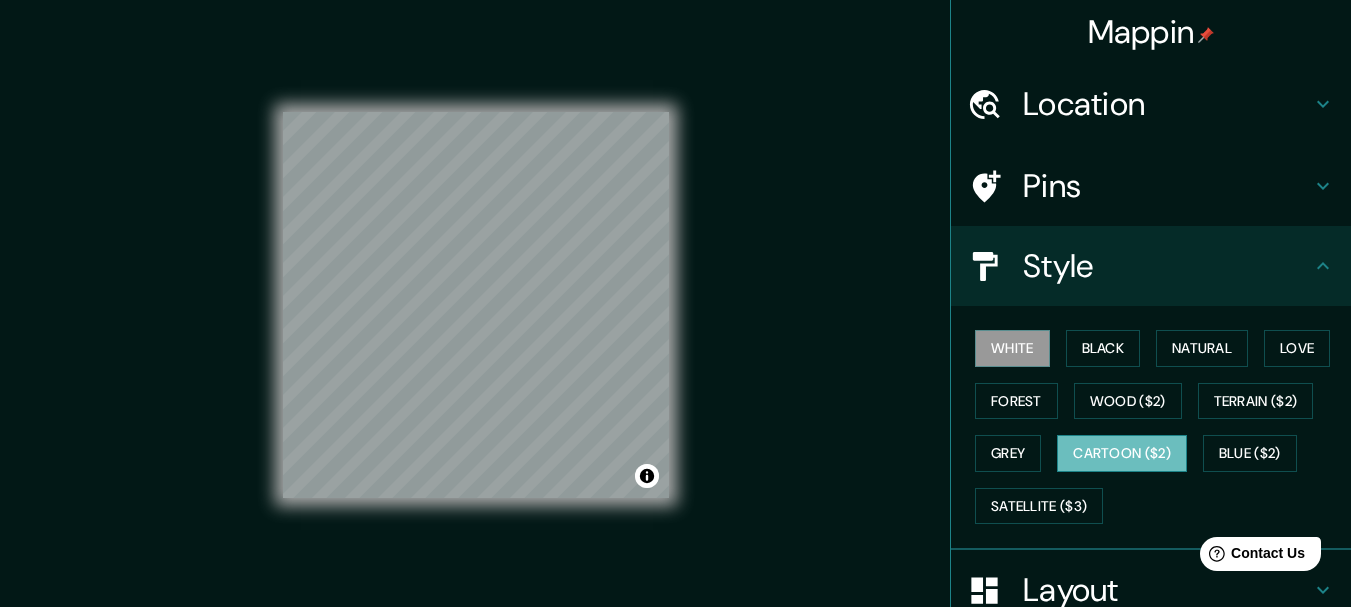 click on "Cartoon ($2)" at bounding box center [1122, 453] 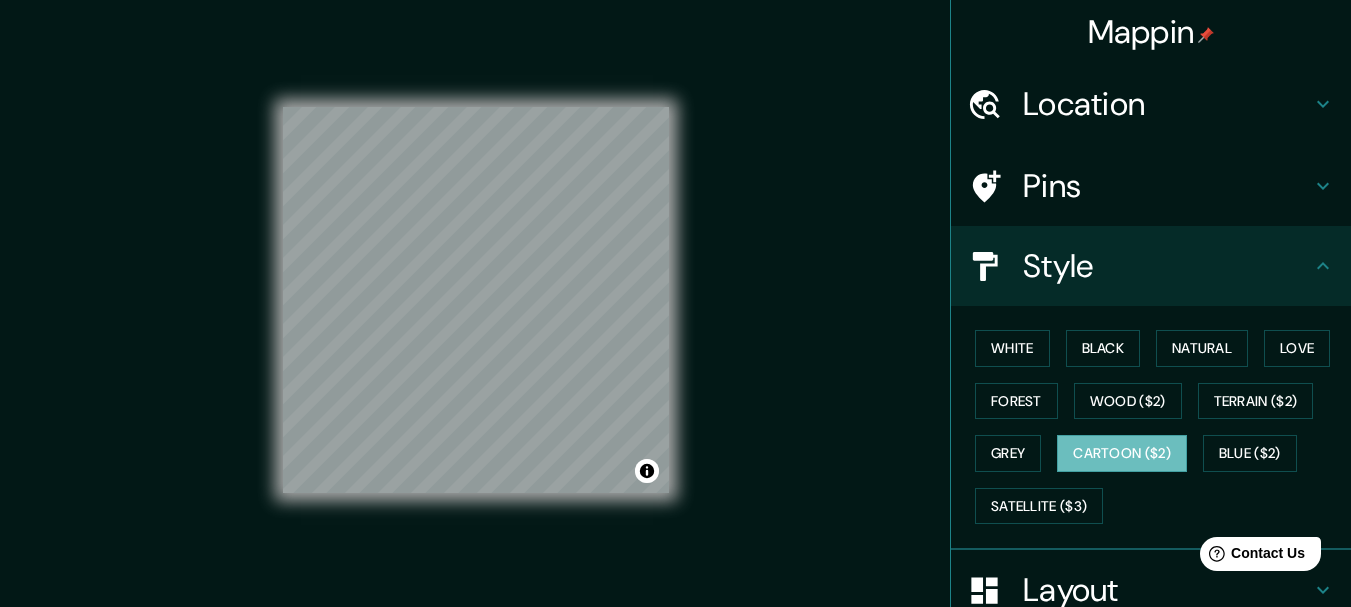 scroll, scrollTop: 10, scrollLeft: 0, axis: vertical 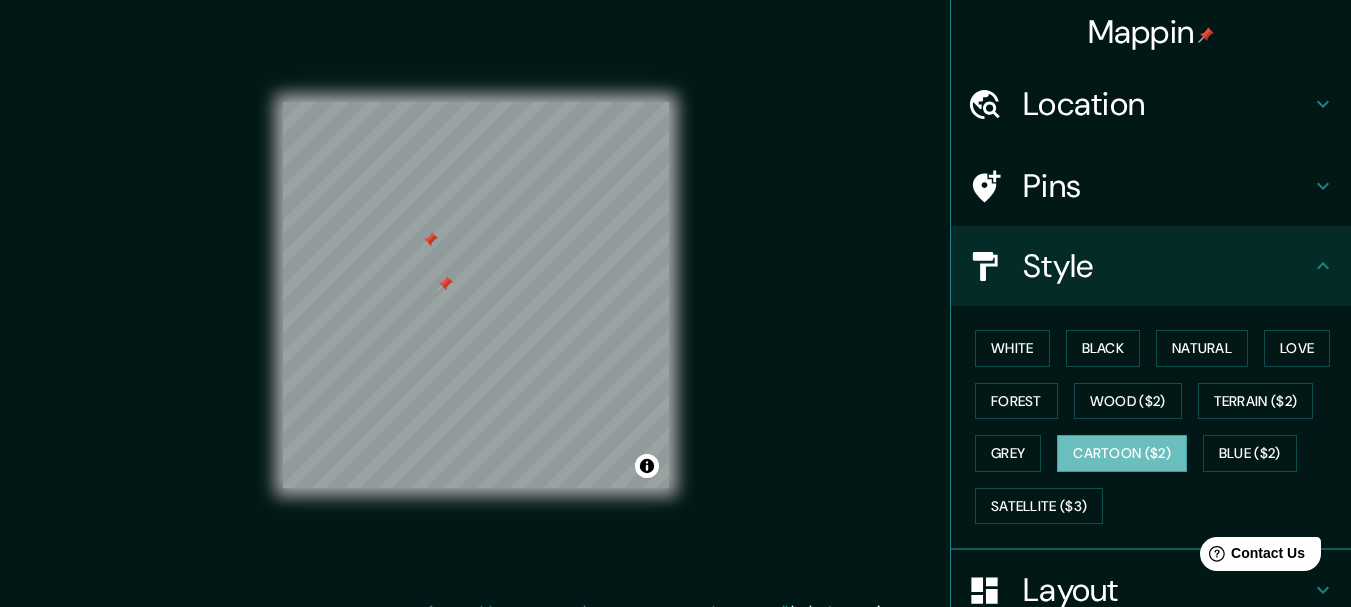 click at bounding box center (995, 186) 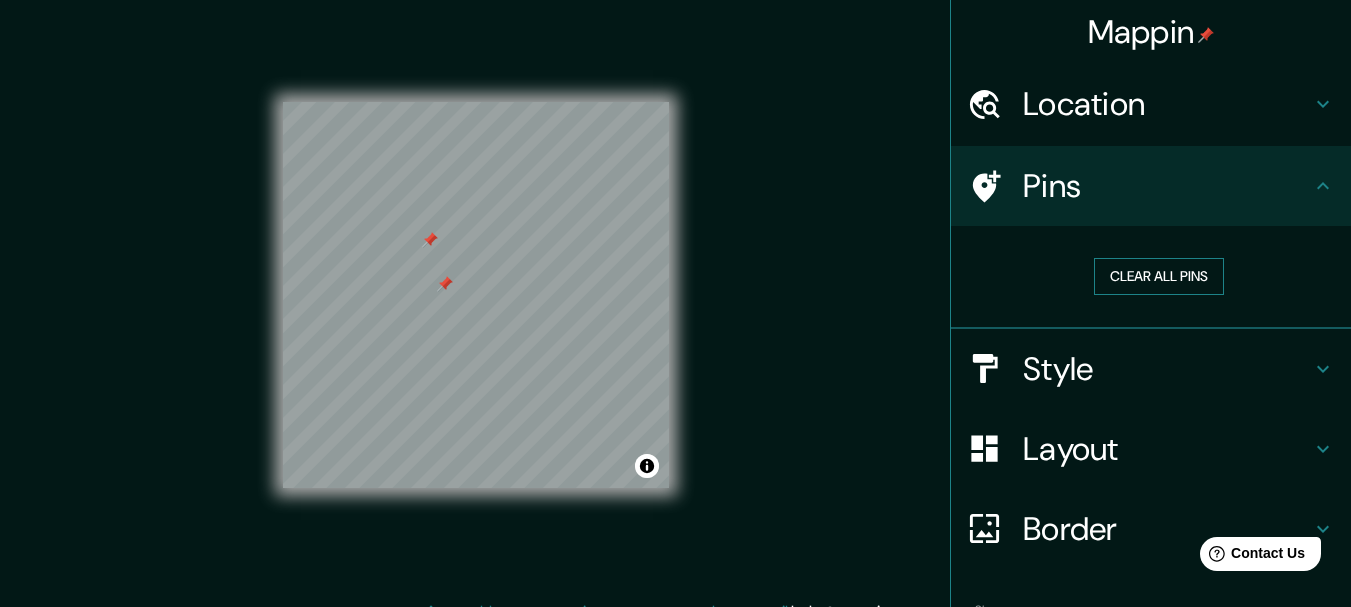 click on "Clear all pins" at bounding box center [1159, 276] 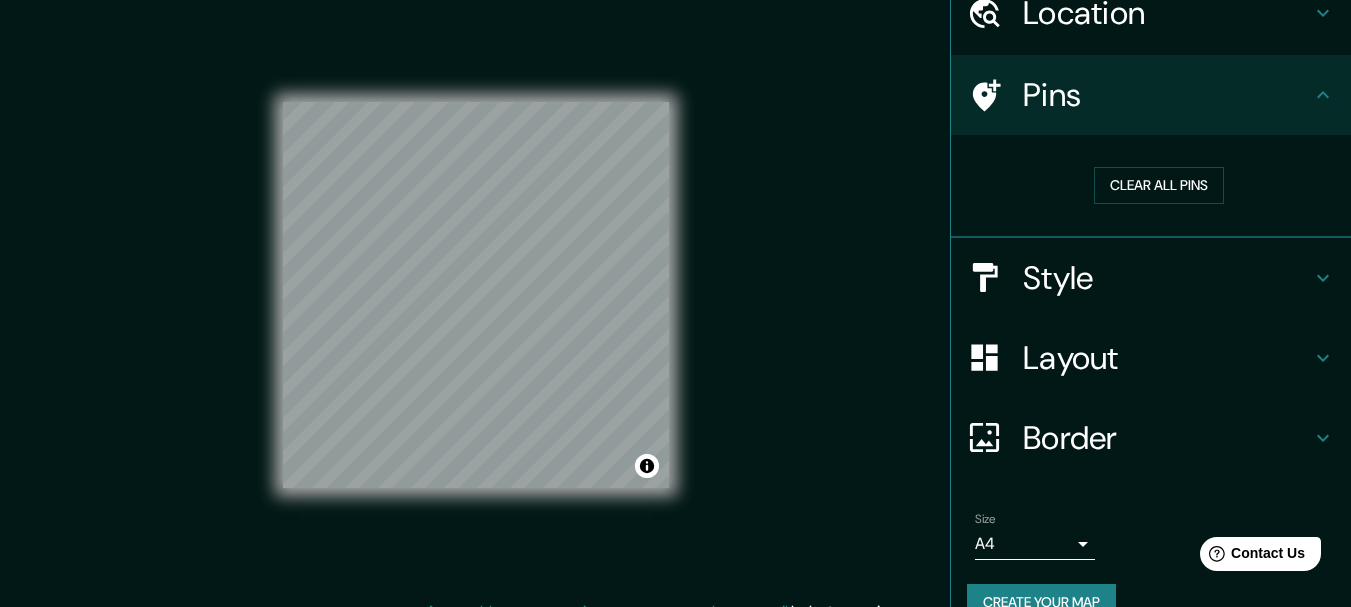 scroll, scrollTop: 128, scrollLeft: 0, axis: vertical 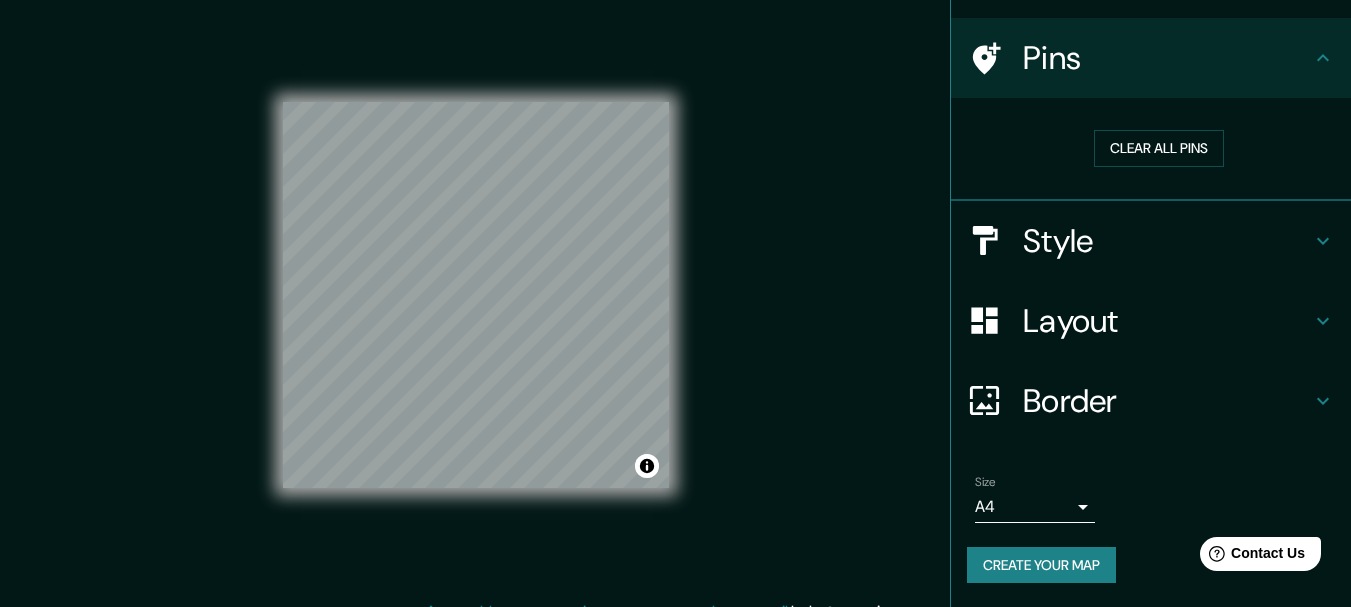 click on "Create your map" at bounding box center (1041, 565) 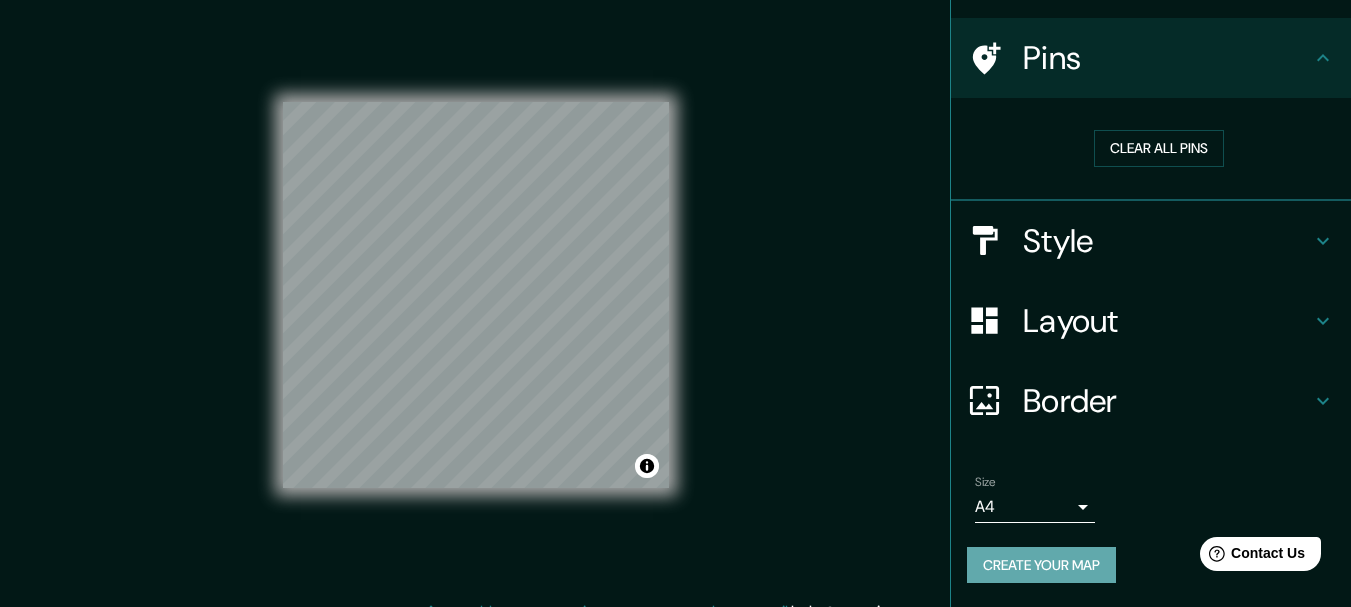 click on "Create your map" at bounding box center (1041, 565) 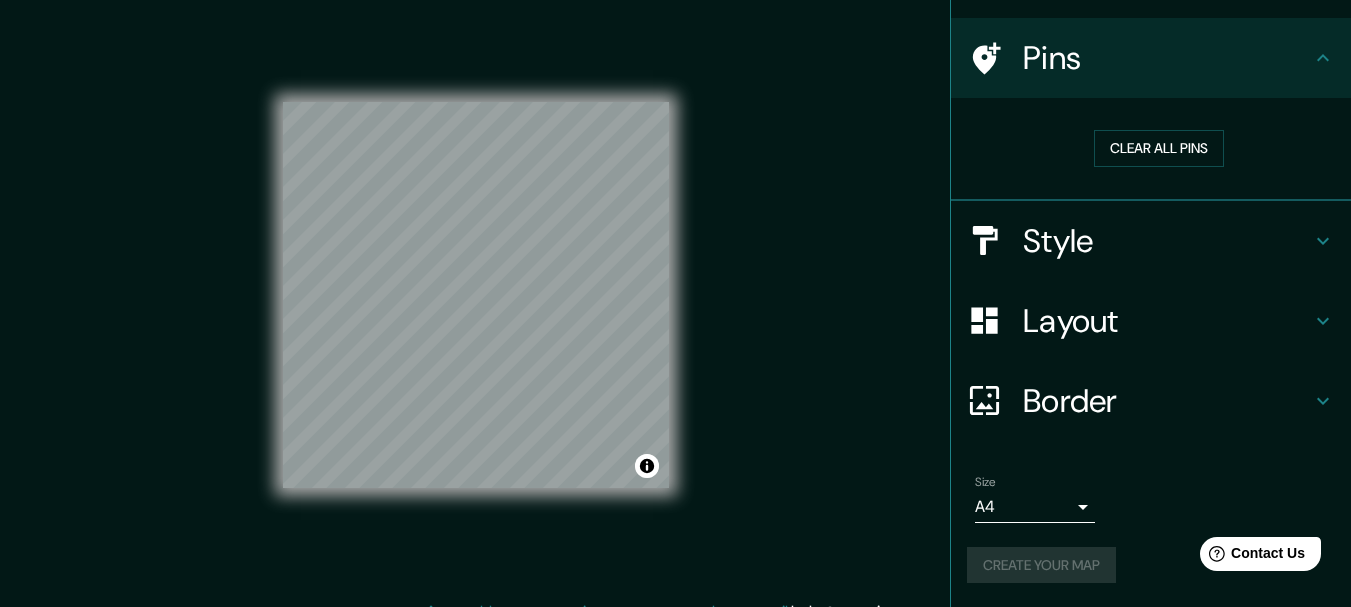 scroll, scrollTop: 35, scrollLeft: 0, axis: vertical 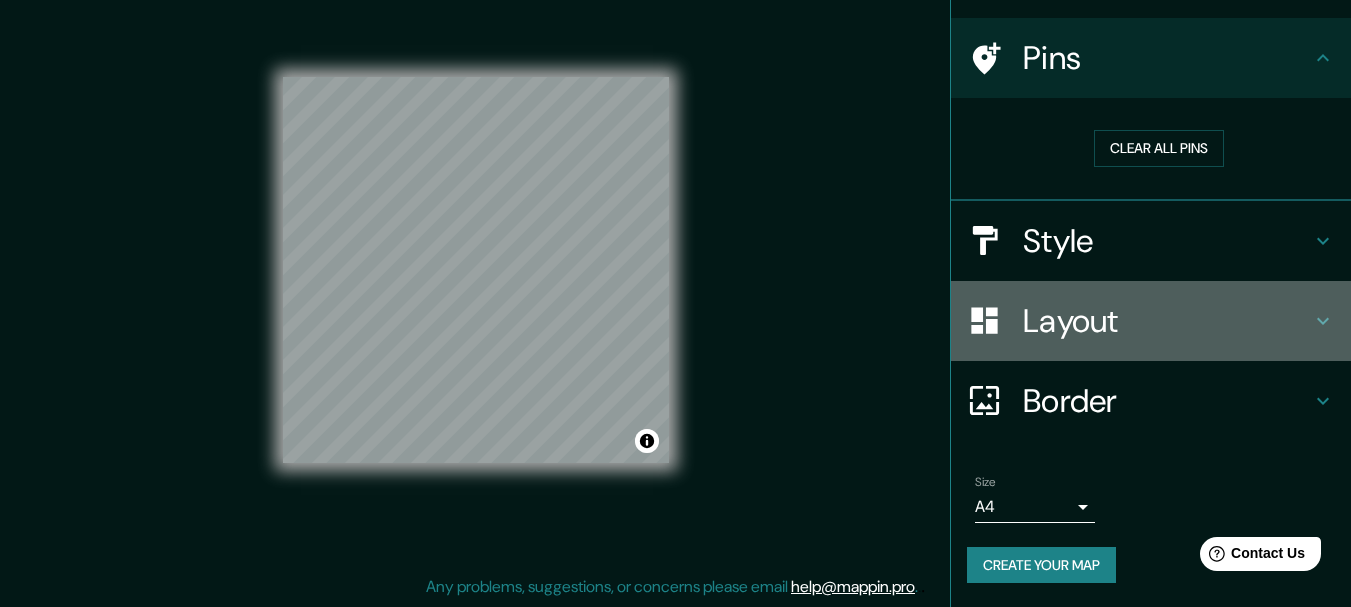 click on "Layout" at bounding box center [1167, 321] 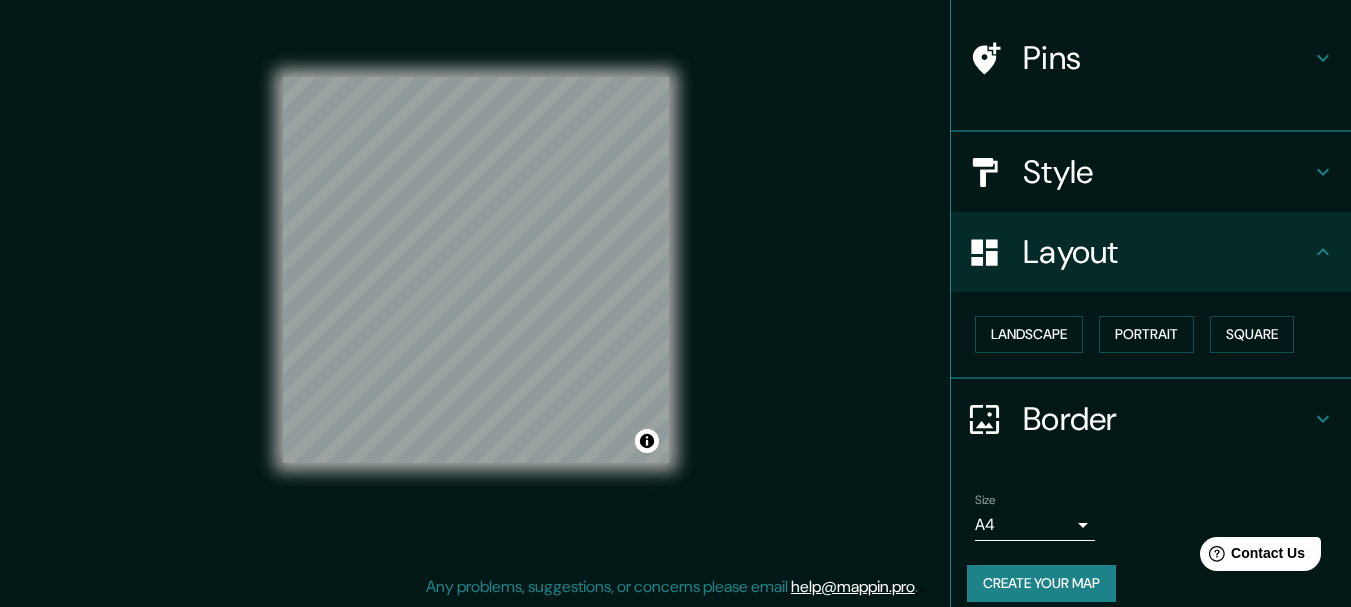 scroll, scrollTop: 112, scrollLeft: 0, axis: vertical 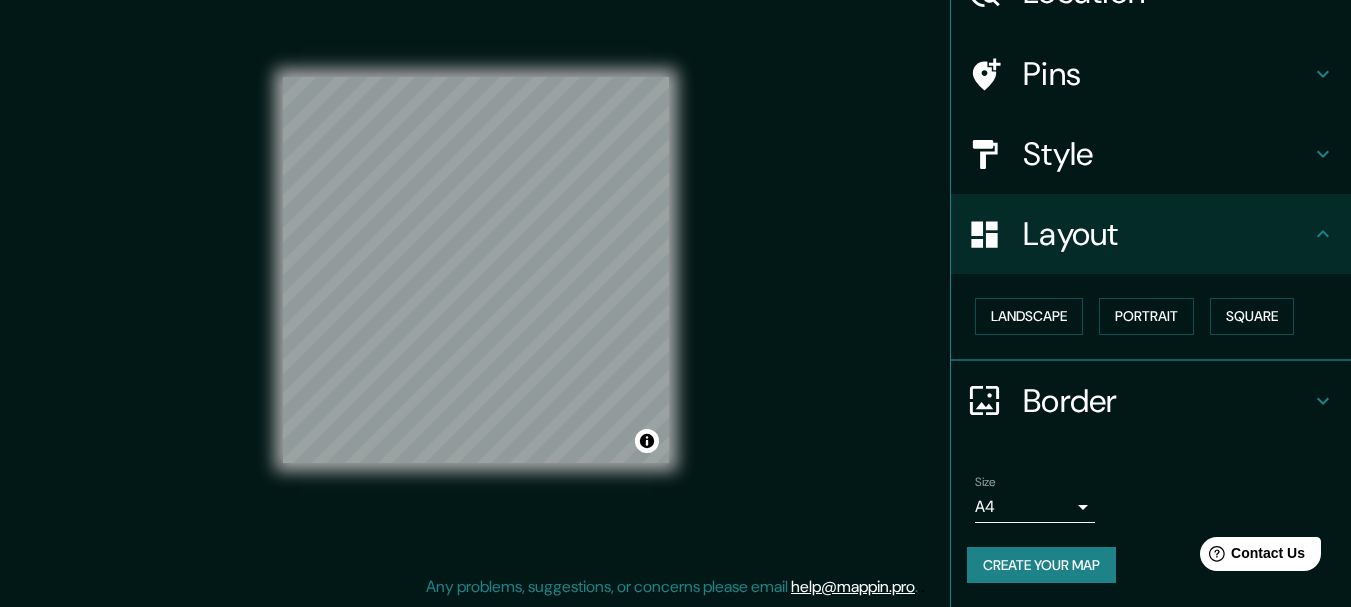click on "Style" at bounding box center [1167, 154] 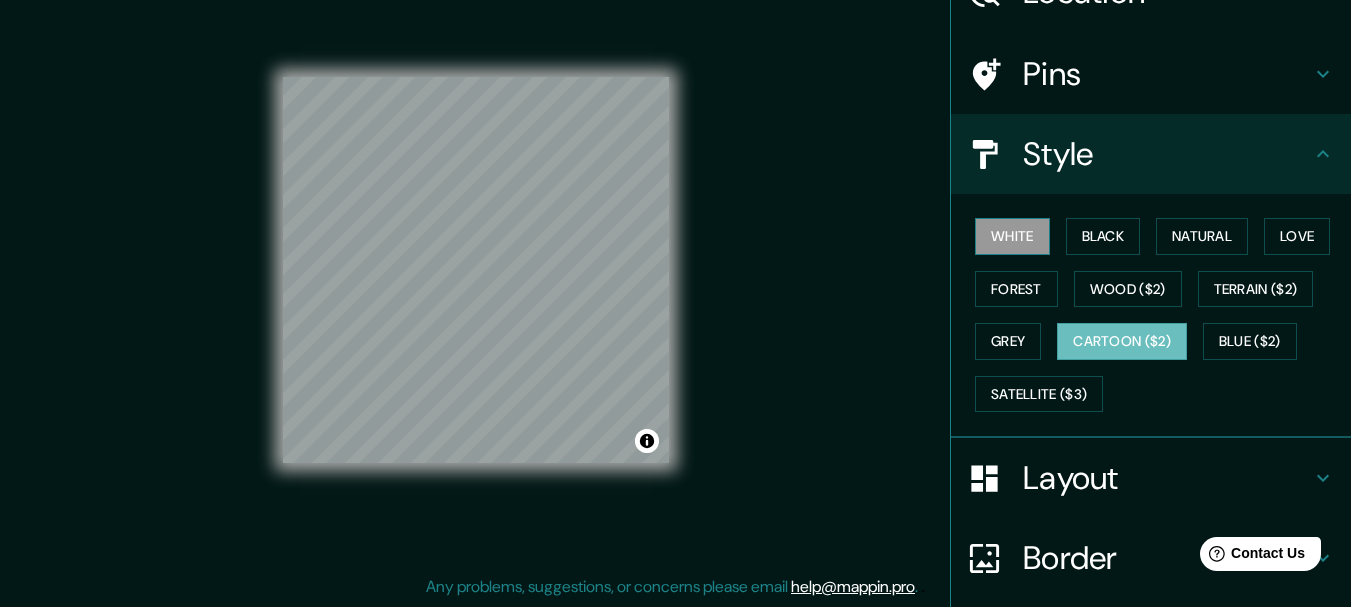 click on "White" at bounding box center (1012, 236) 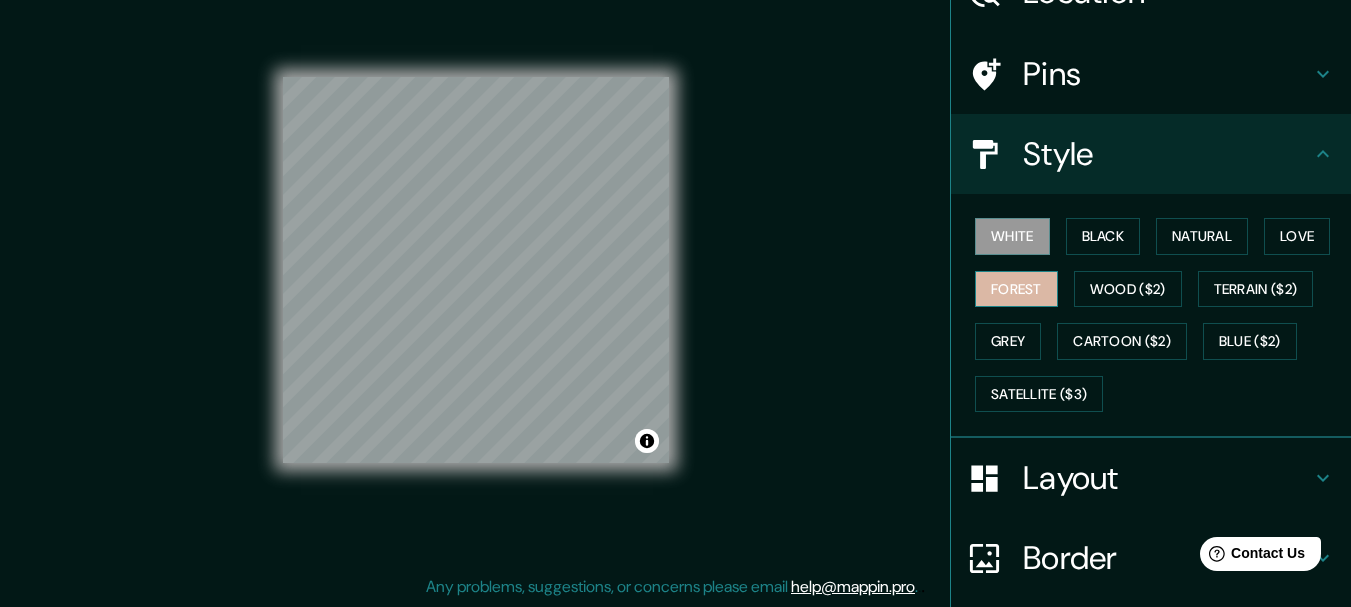 click on "Forest" at bounding box center [1016, 289] 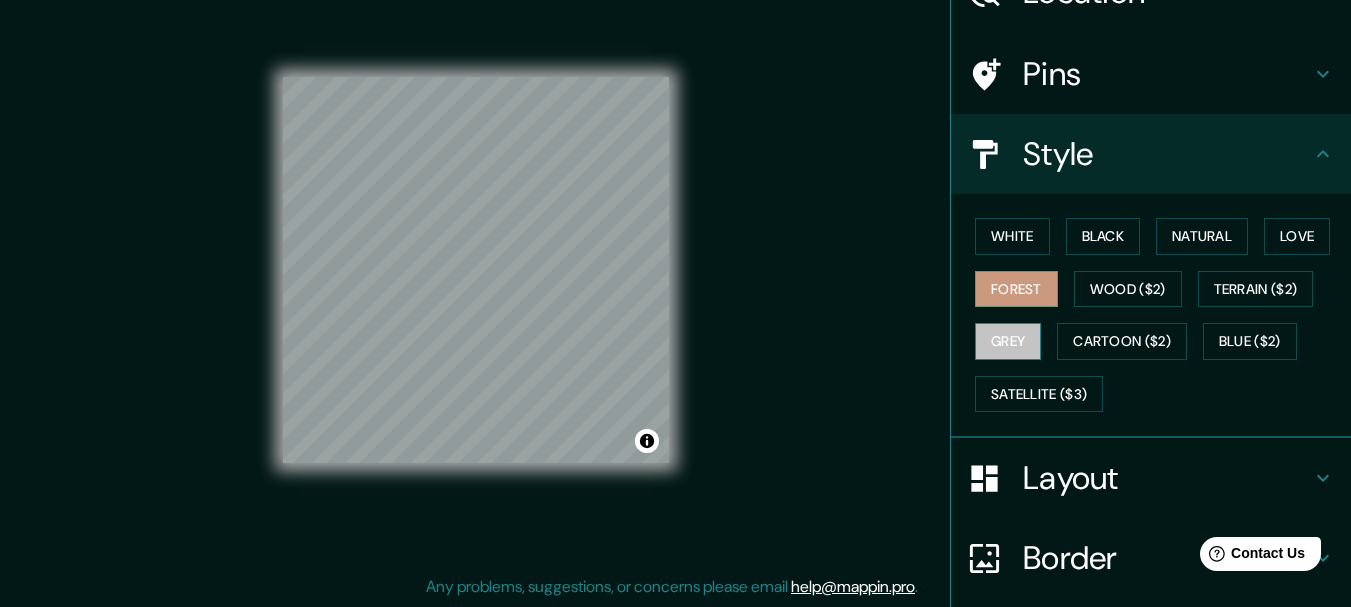 click on "Grey" at bounding box center [1008, 341] 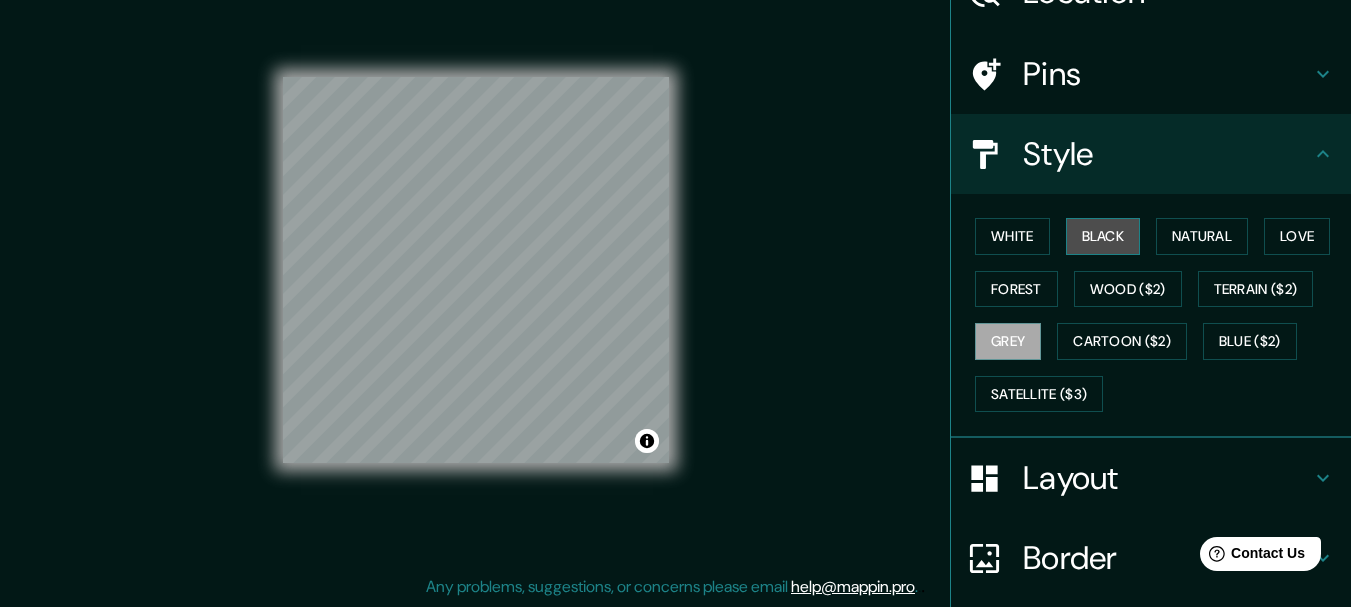 click on "Black" at bounding box center [1103, 236] 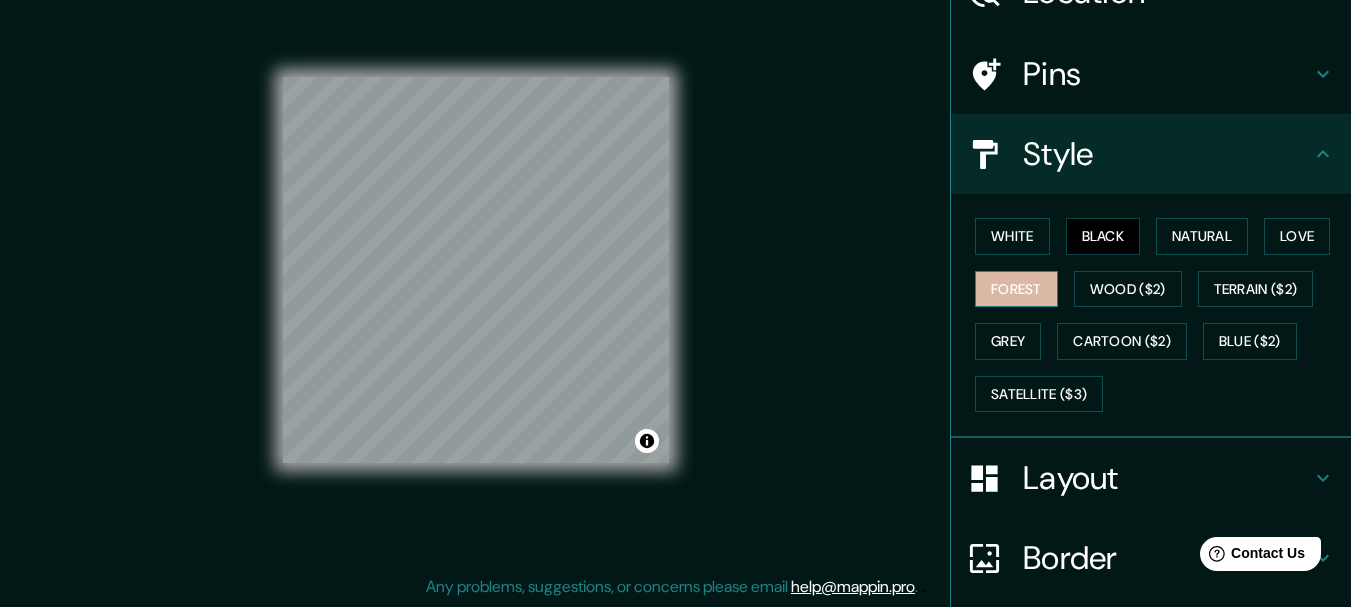 click on "Forest" at bounding box center (1016, 289) 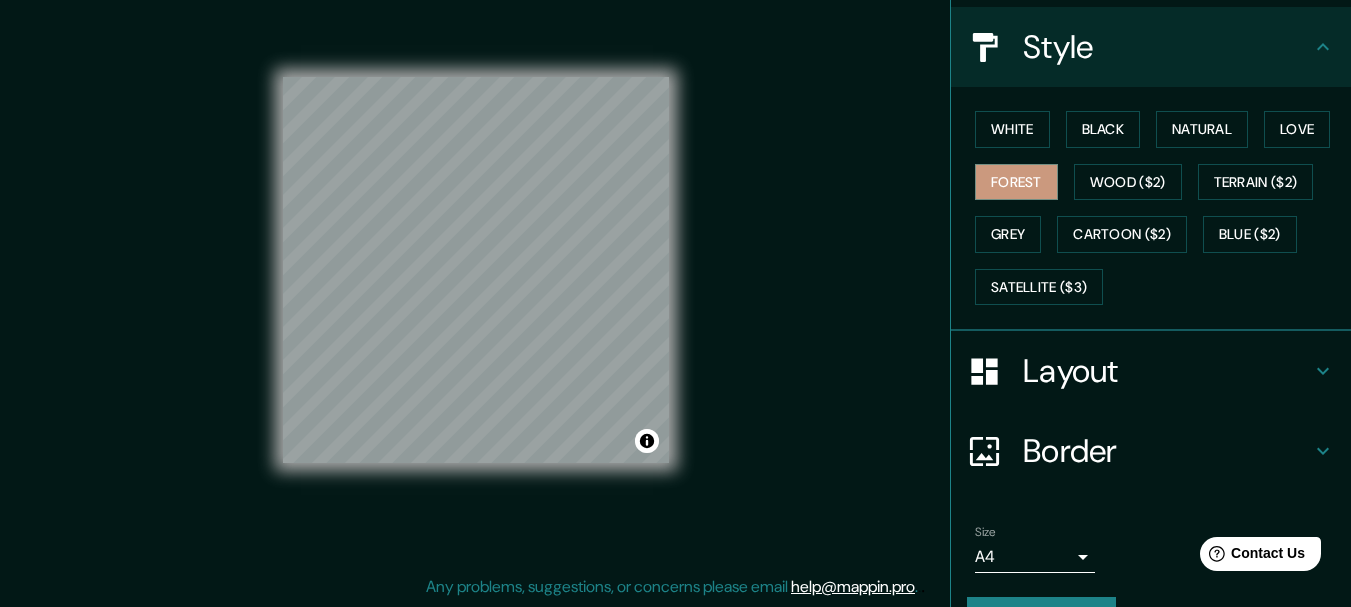 scroll, scrollTop: 270, scrollLeft: 0, axis: vertical 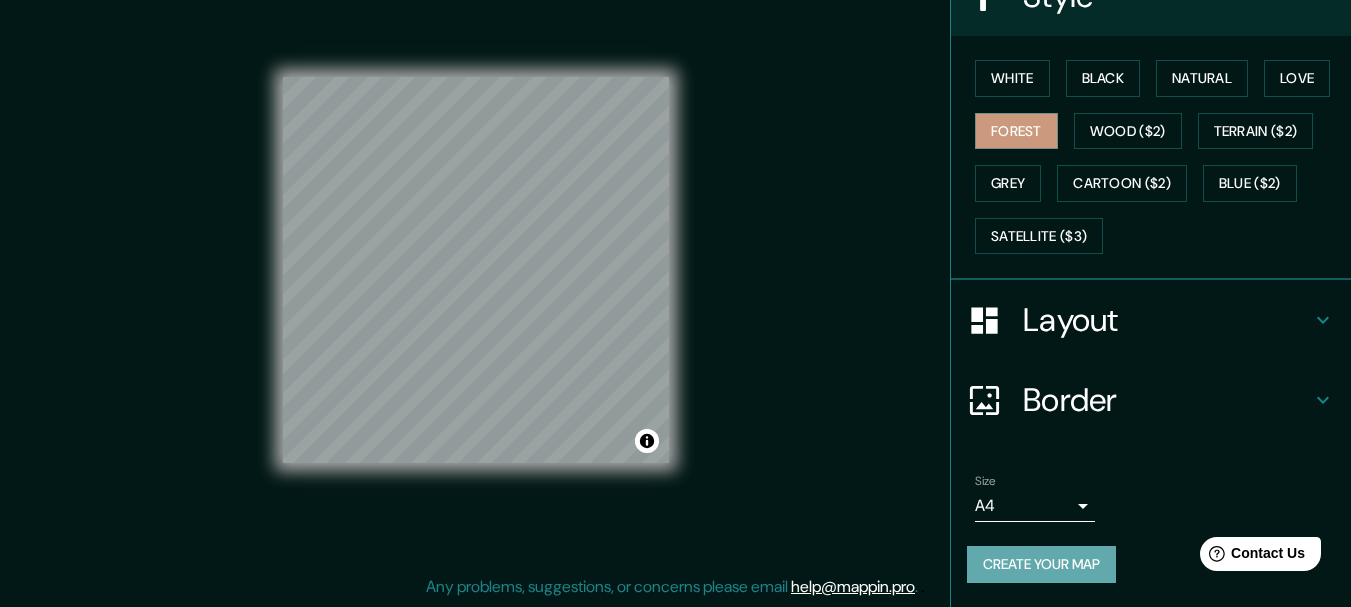 click on "Create your map" at bounding box center [1041, 564] 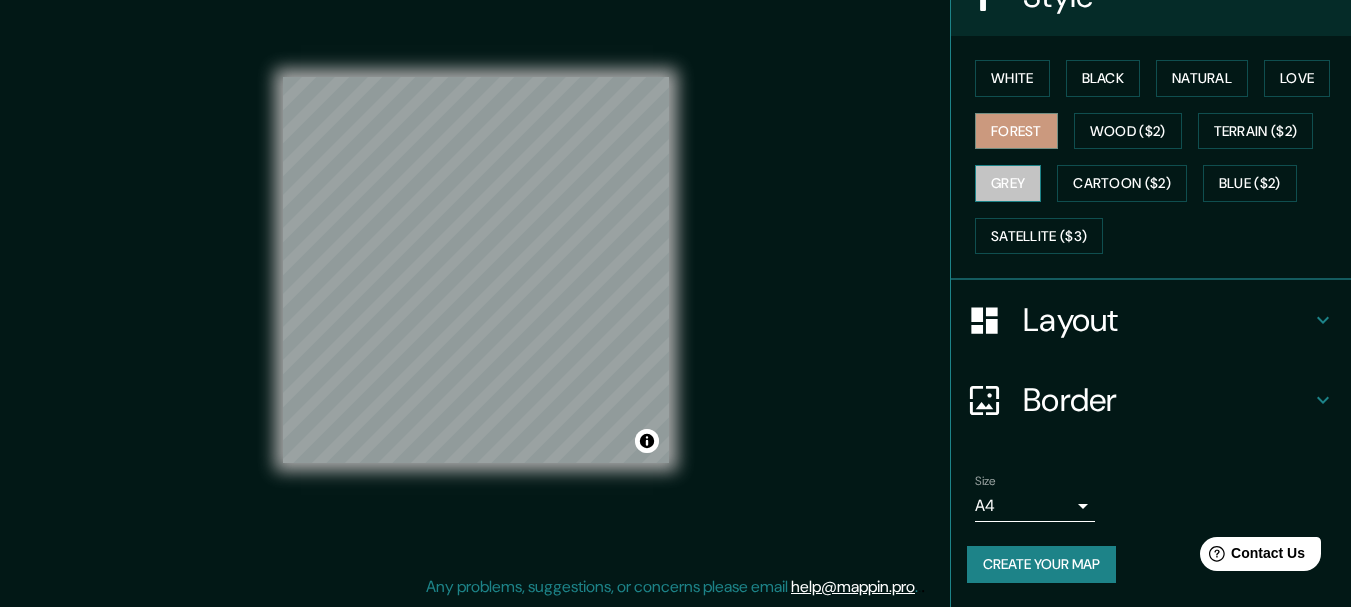 click on "Grey" at bounding box center [1008, 183] 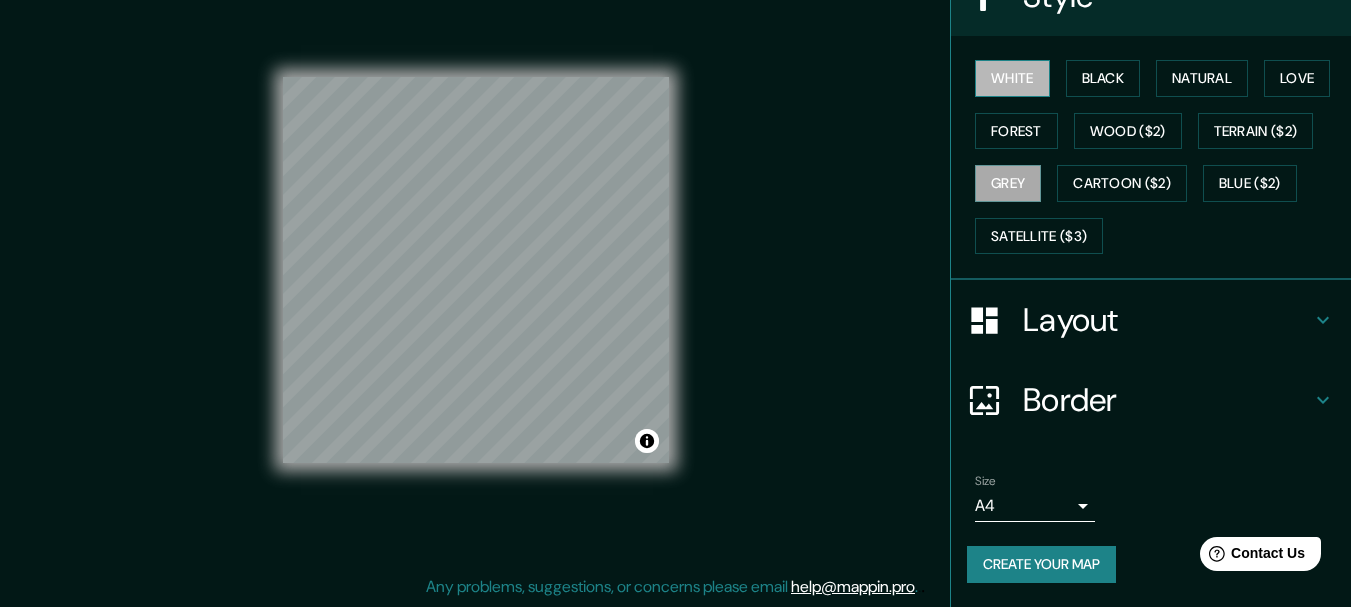 click on "White" at bounding box center (1012, 78) 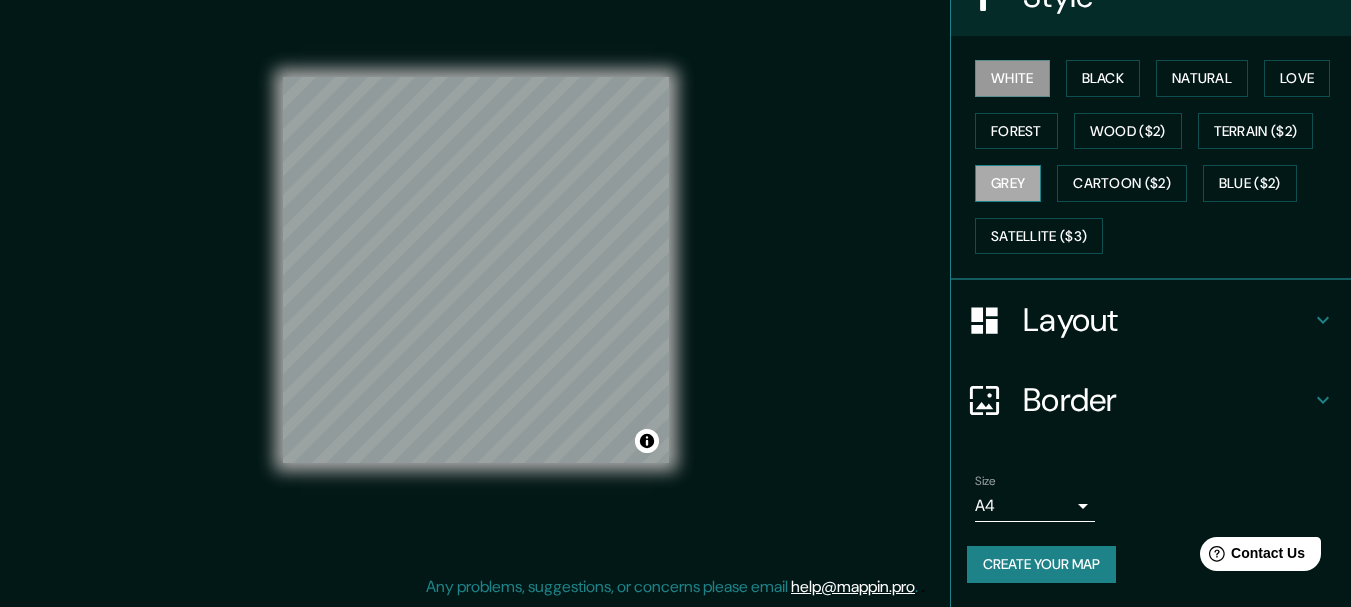 click on "Grey" at bounding box center (1008, 183) 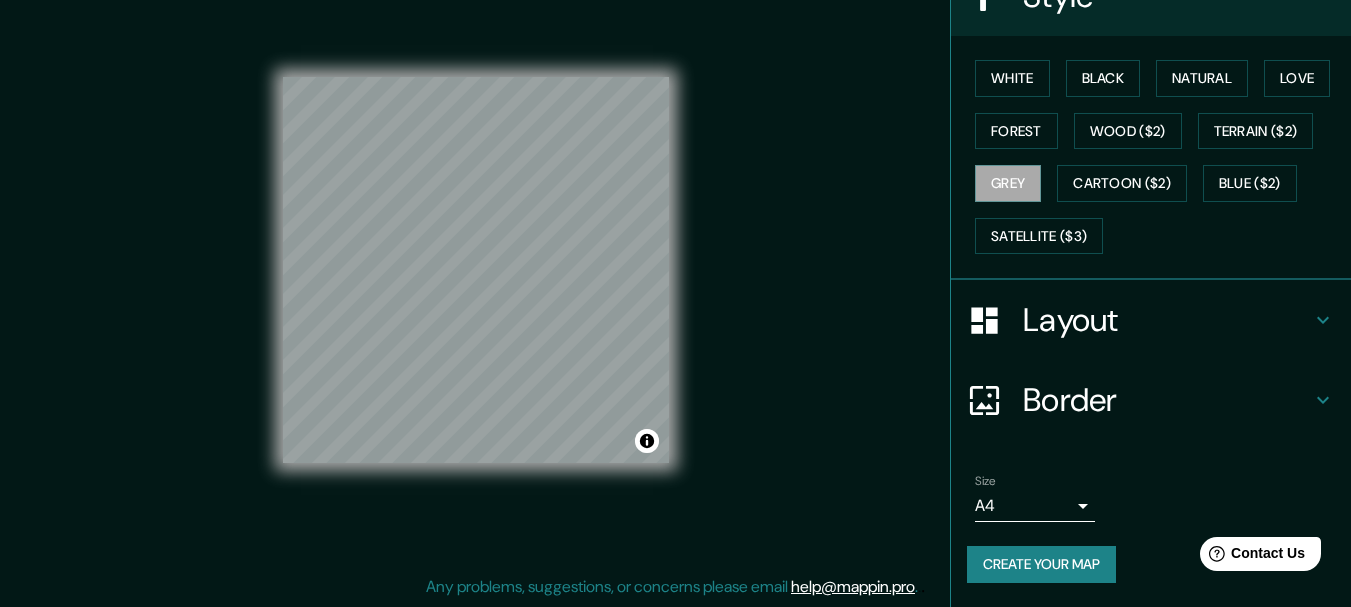type 